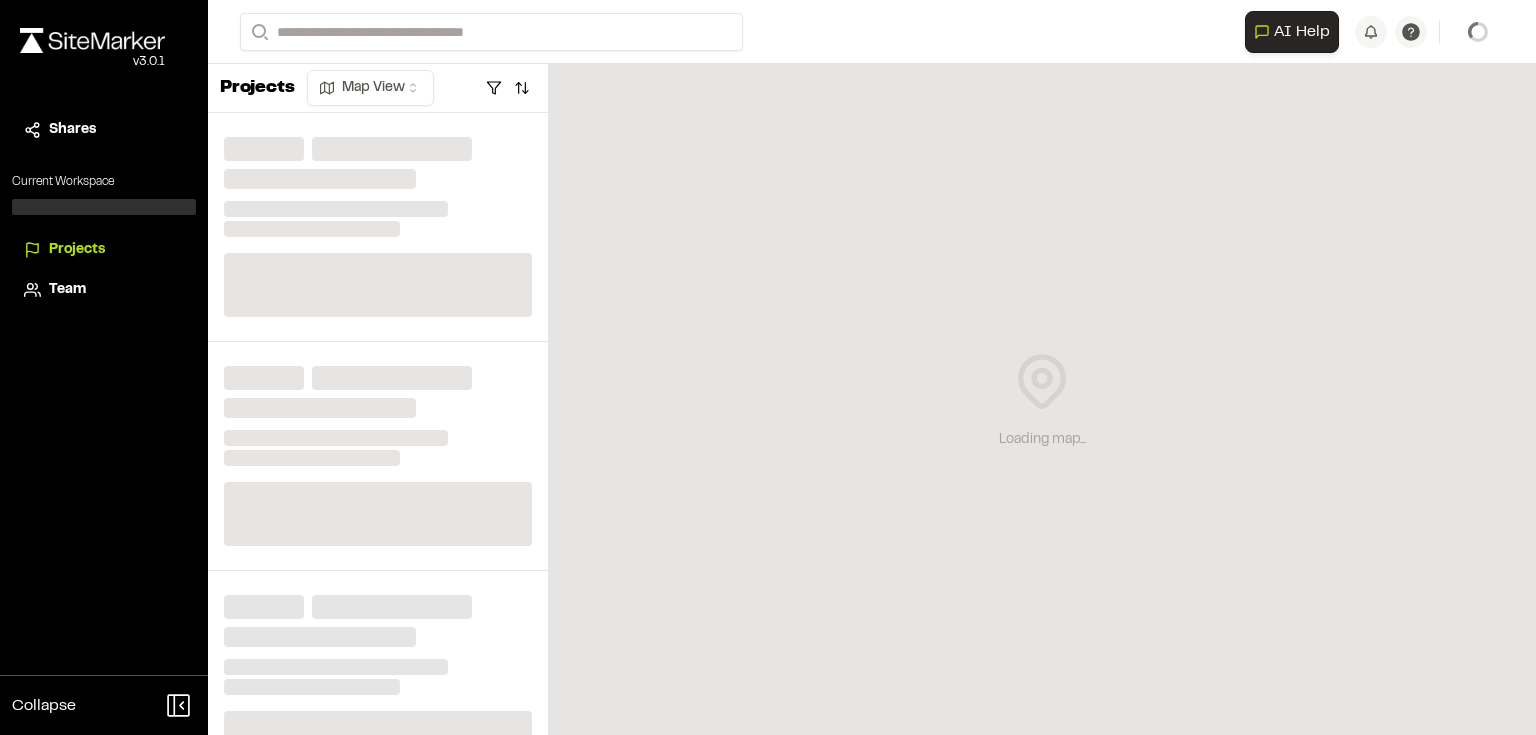 scroll, scrollTop: 0, scrollLeft: 0, axis: both 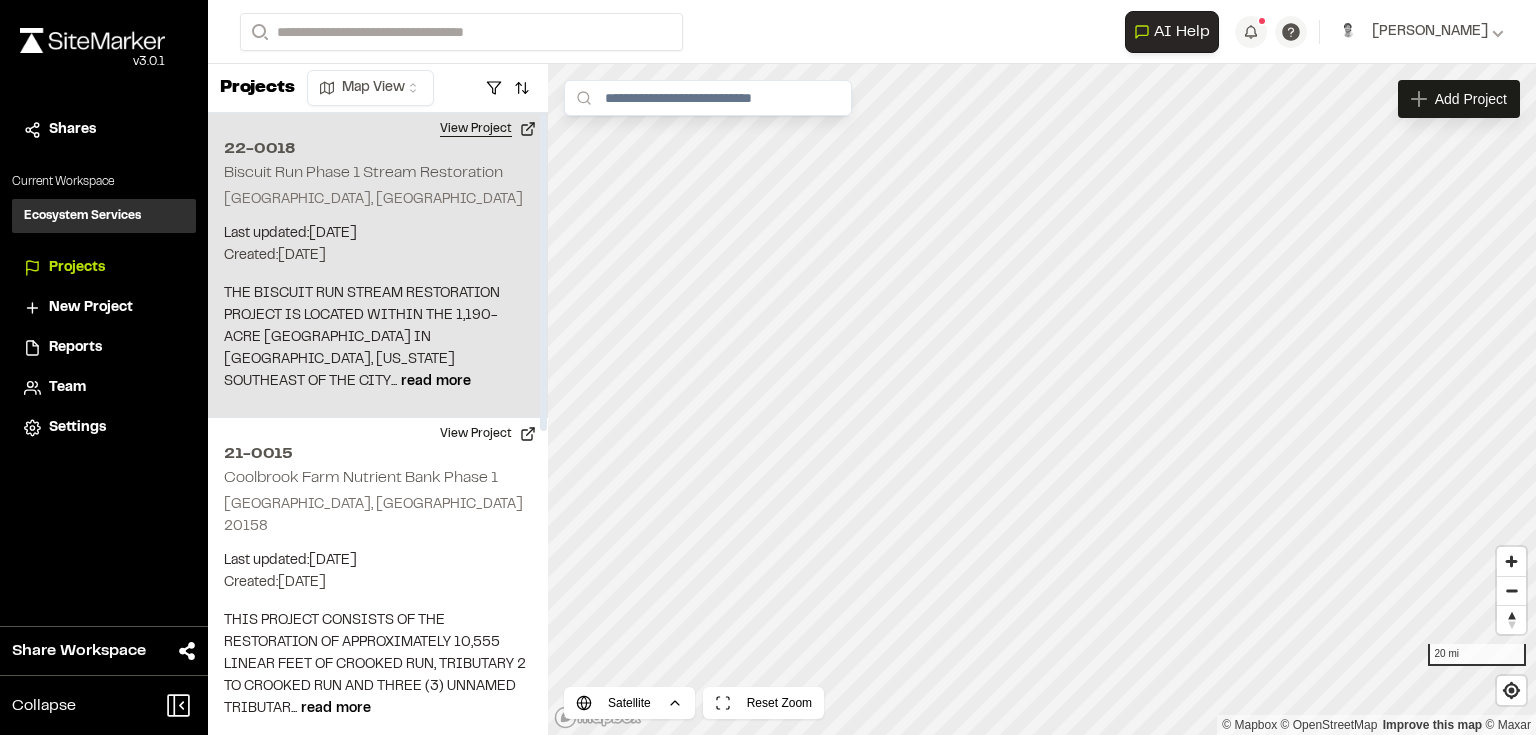 click on "View Project" at bounding box center (488, 129) 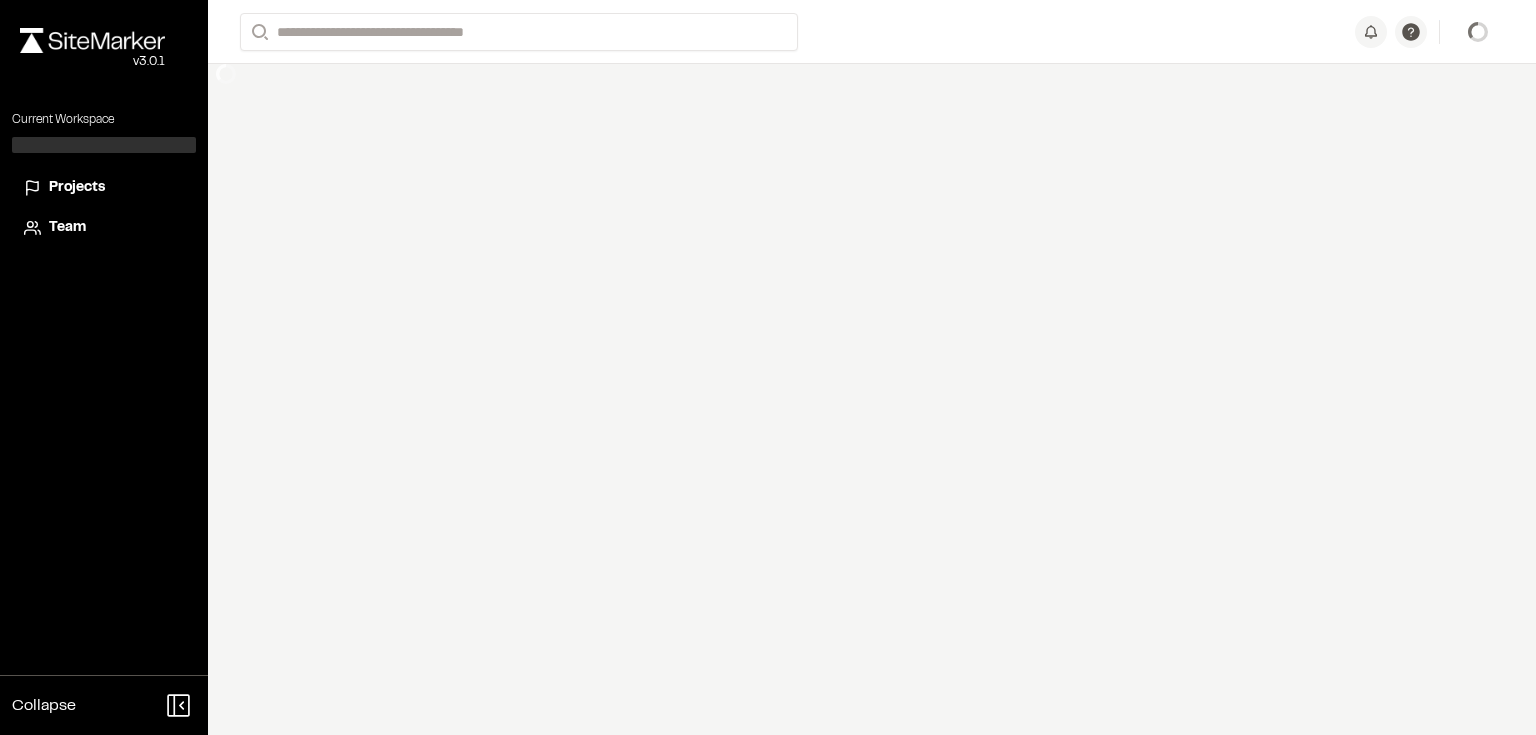 scroll, scrollTop: 0, scrollLeft: 0, axis: both 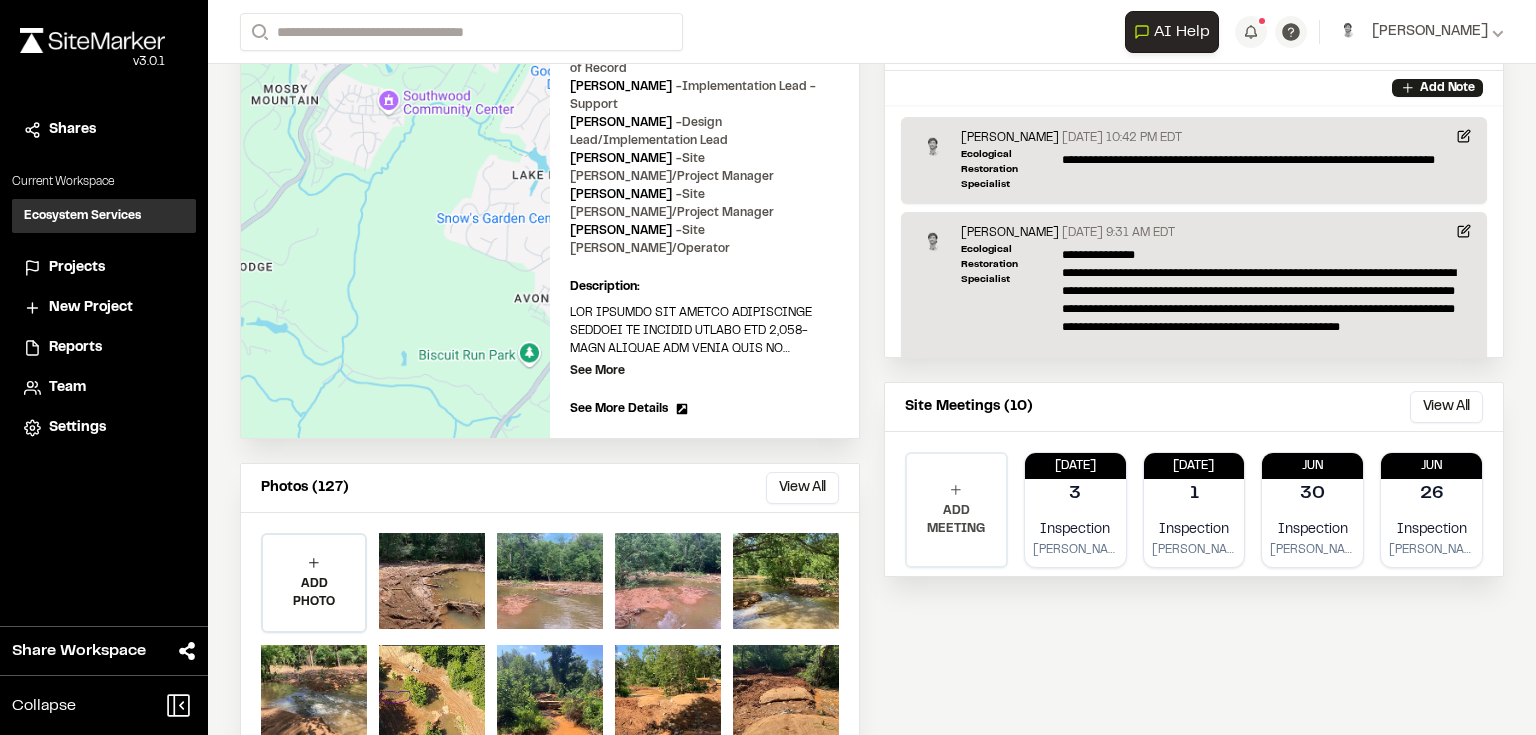 drag, startPoint x: 989, startPoint y: 647, endPoint x: 951, endPoint y: 487, distance: 164.4506 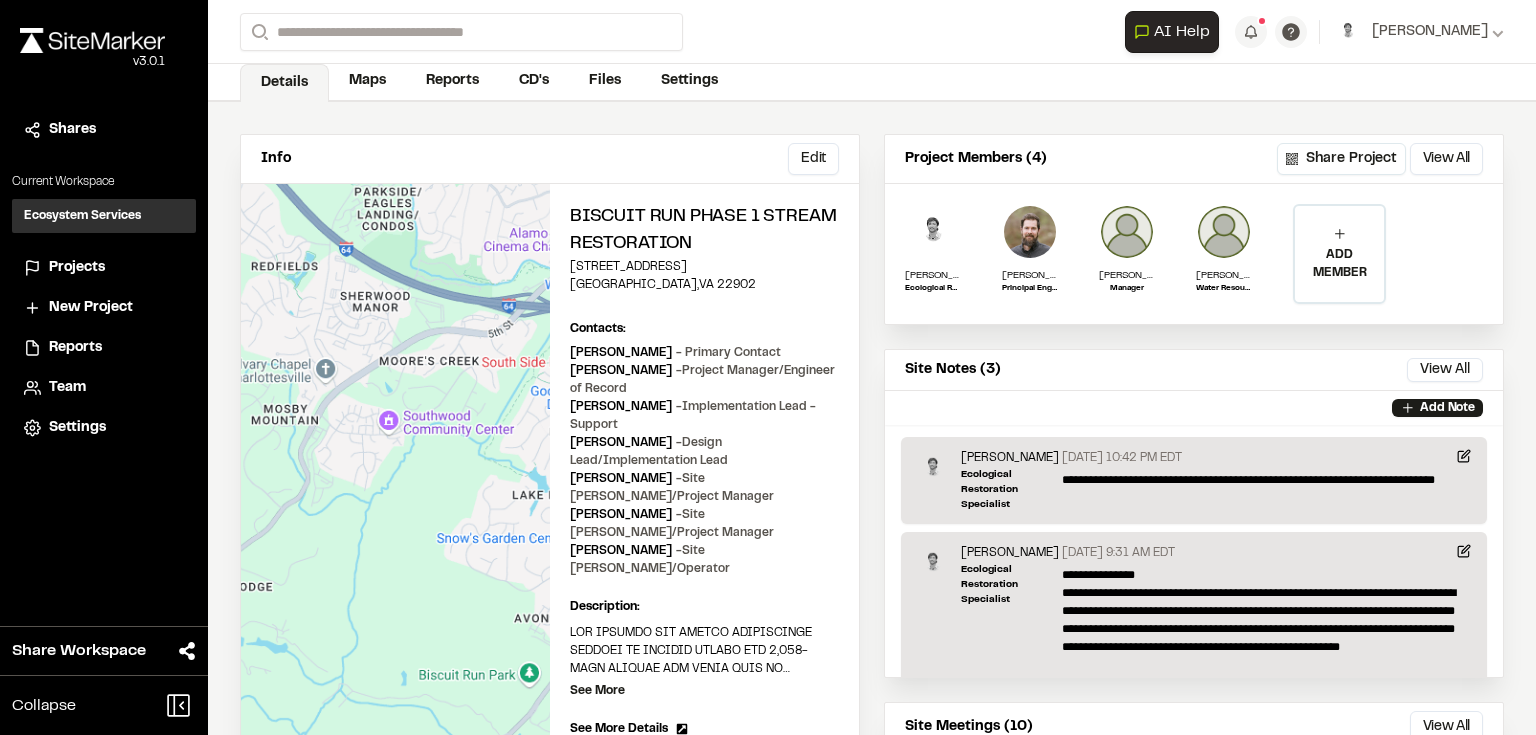 scroll, scrollTop: 0, scrollLeft: 0, axis: both 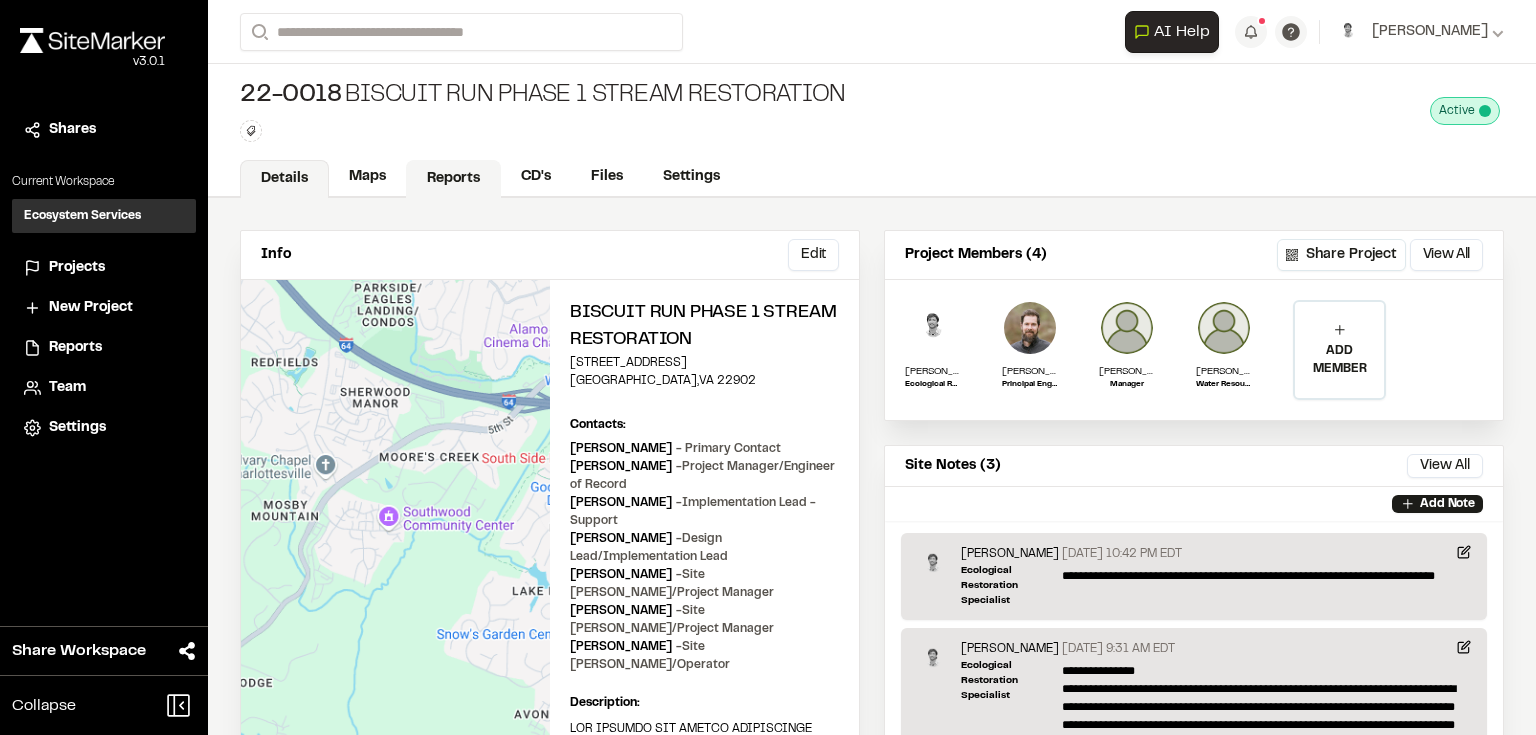 click on "Reports" at bounding box center [453, 179] 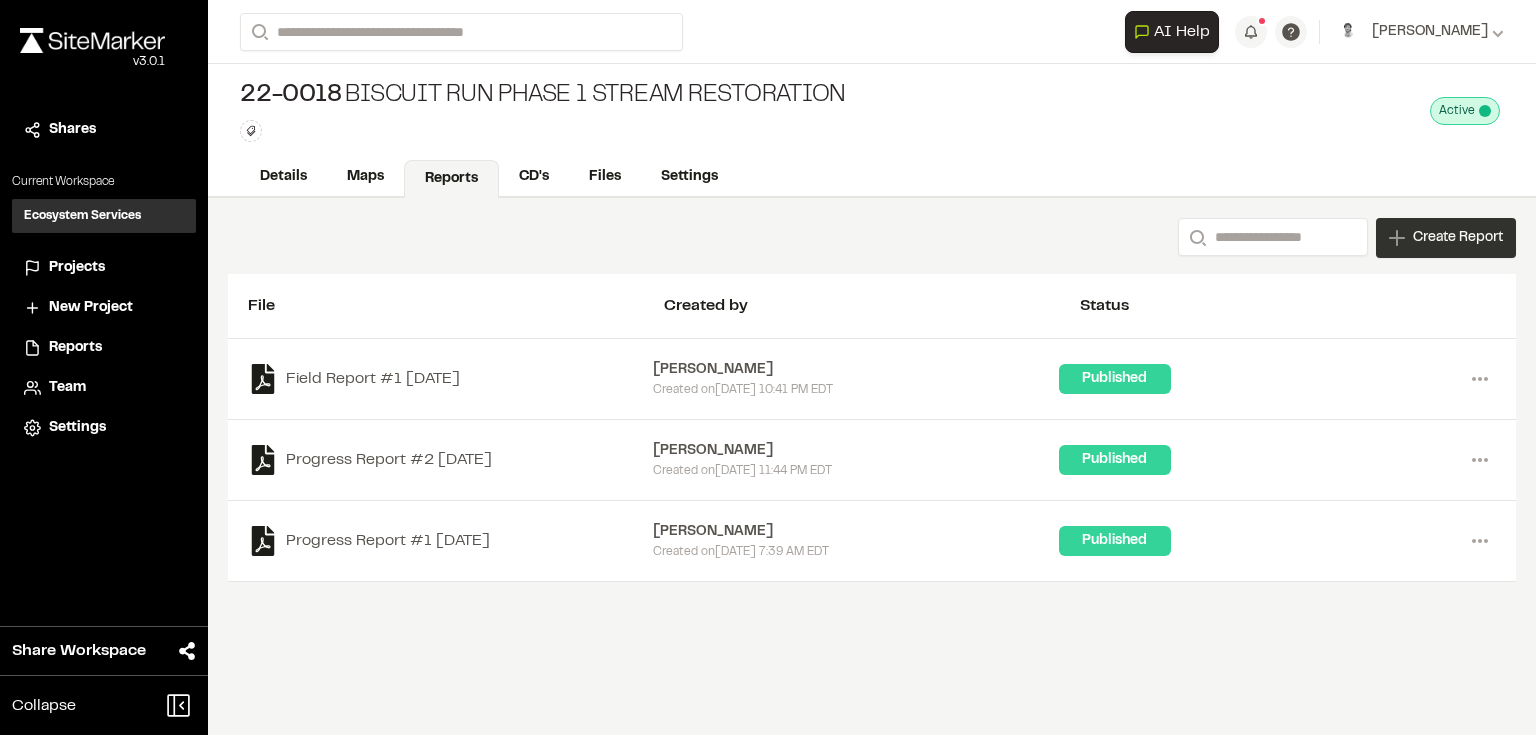 click on "Create Report" at bounding box center (1458, 238) 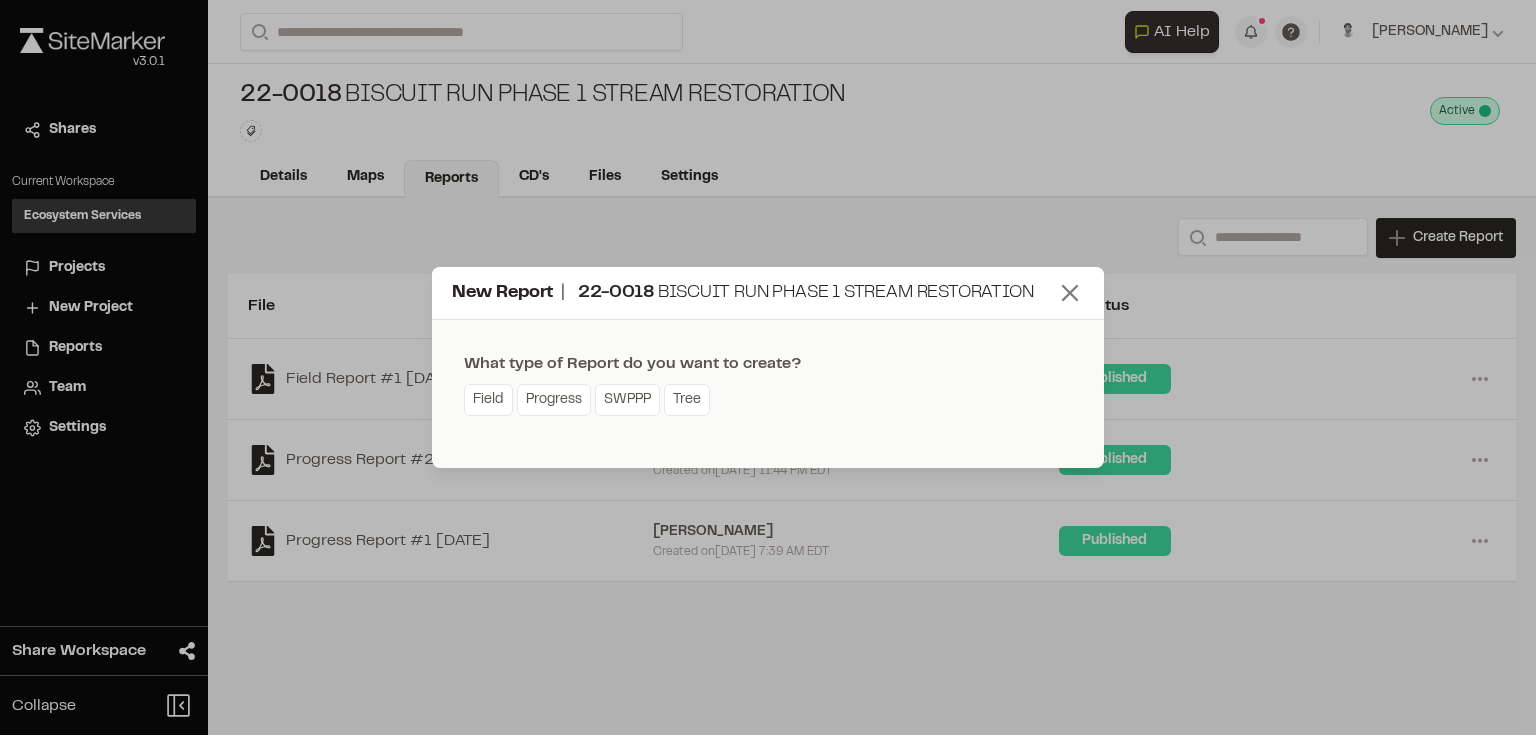 click 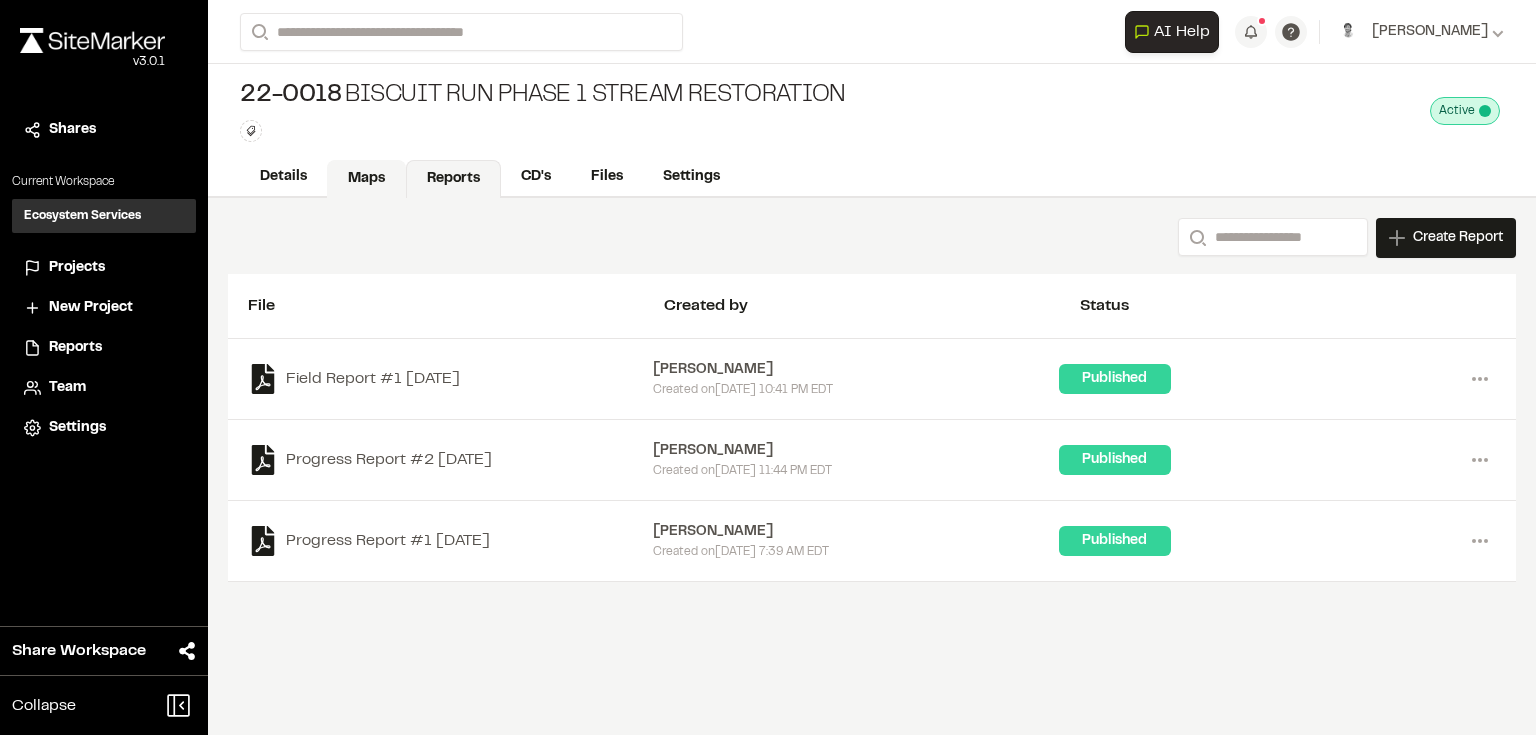 drag, startPoint x: 364, startPoint y: 178, endPoint x: 378, endPoint y: 187, distance: 16.643316 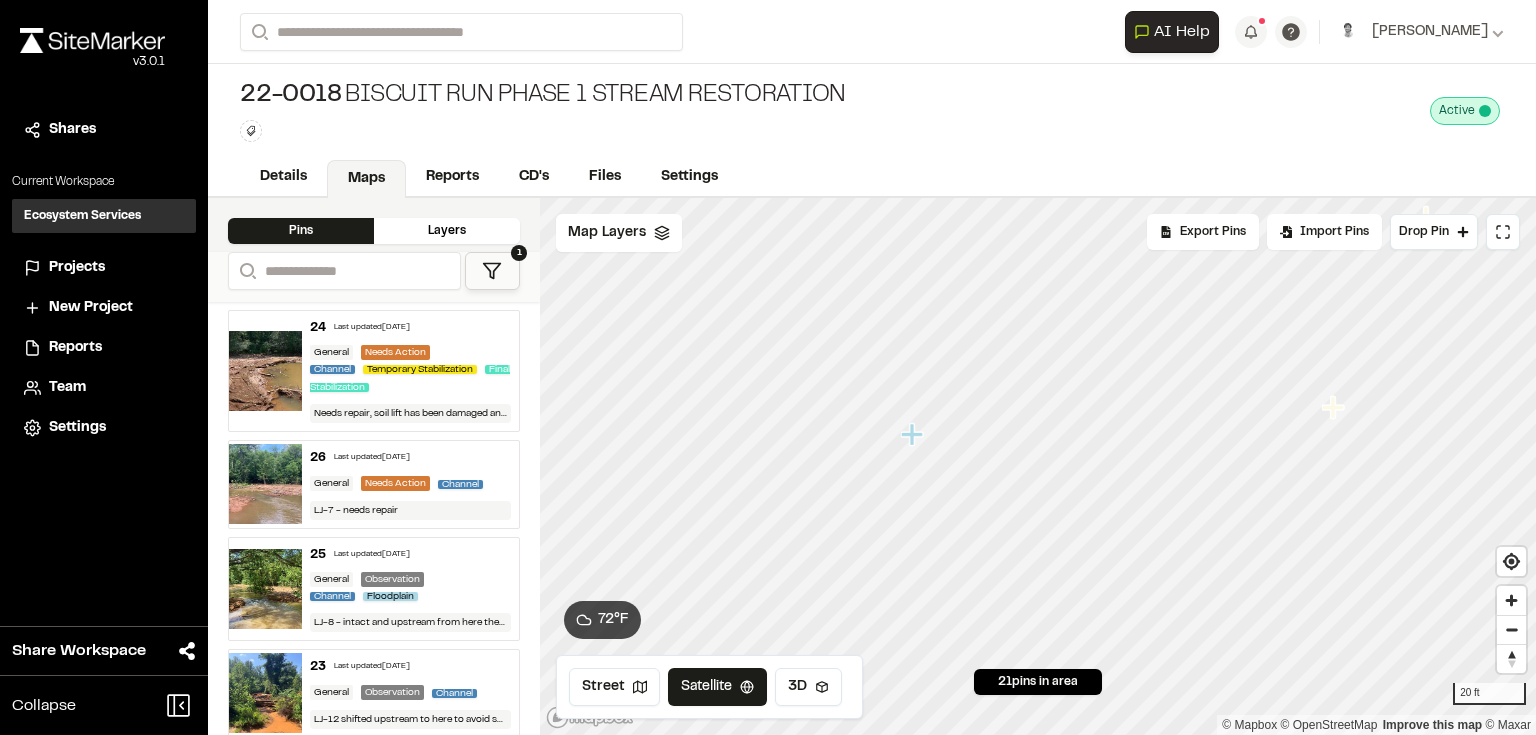 click 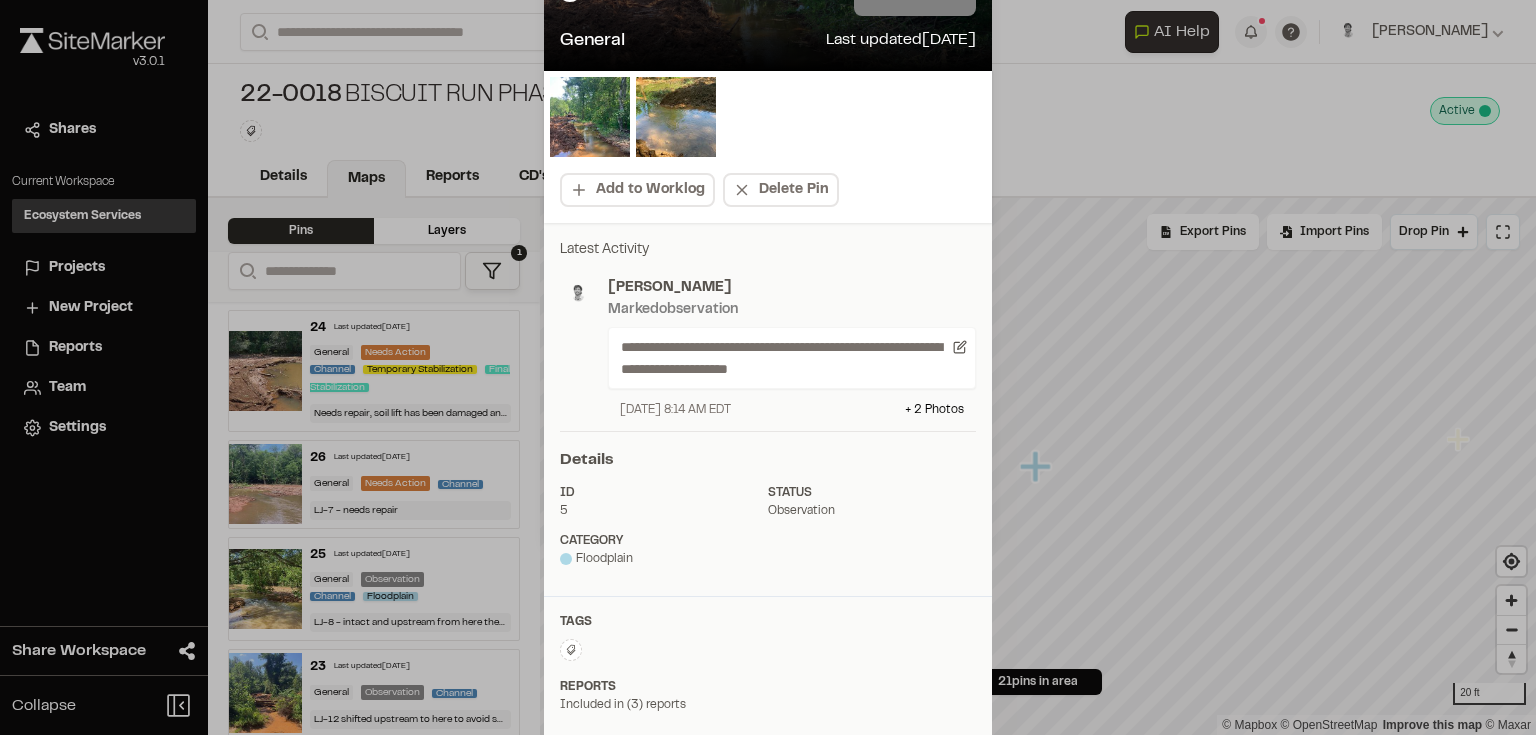 scroll, scrollTop: 44, scrollLeft: 0, axis: vertical 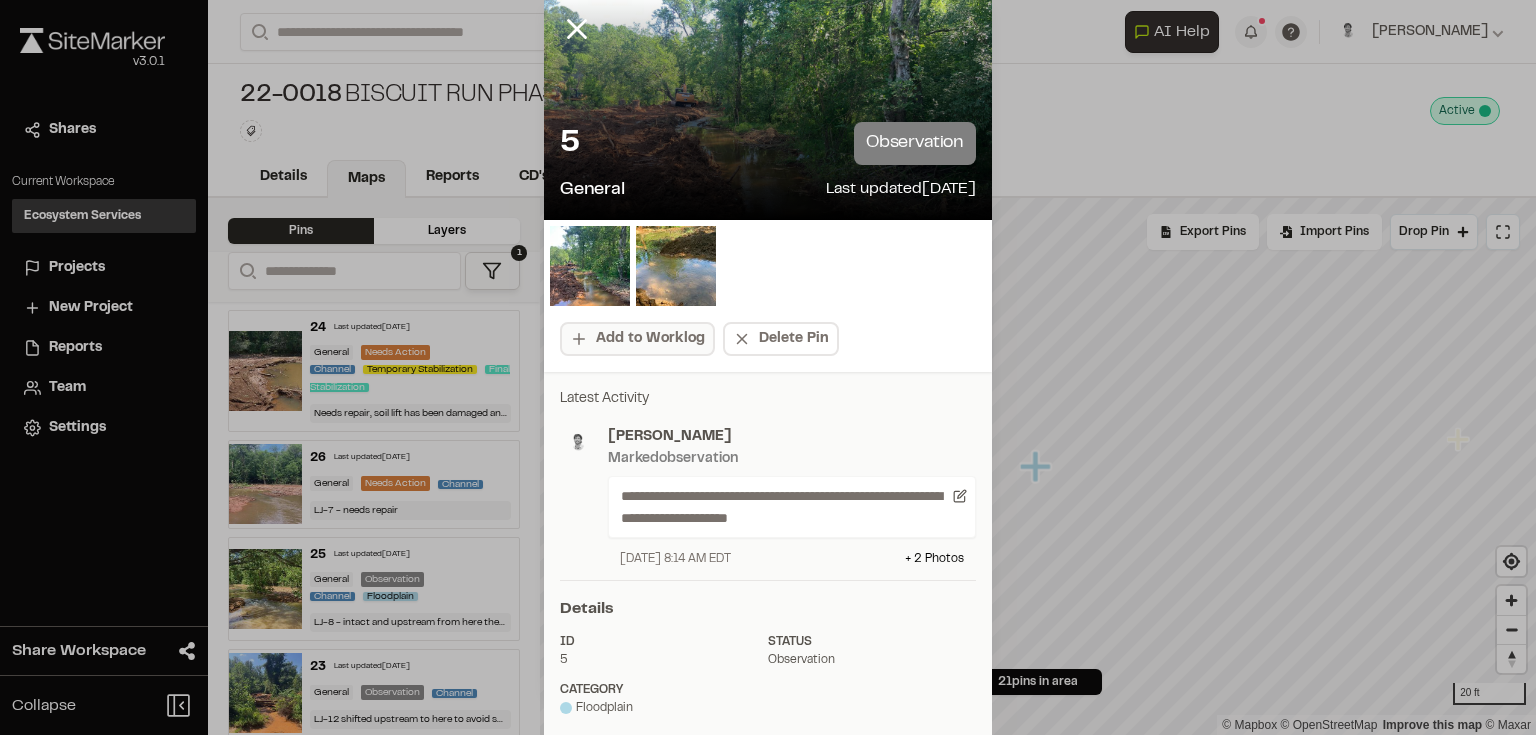 click on "Add to Worklog" at bounding box center [637, 339] 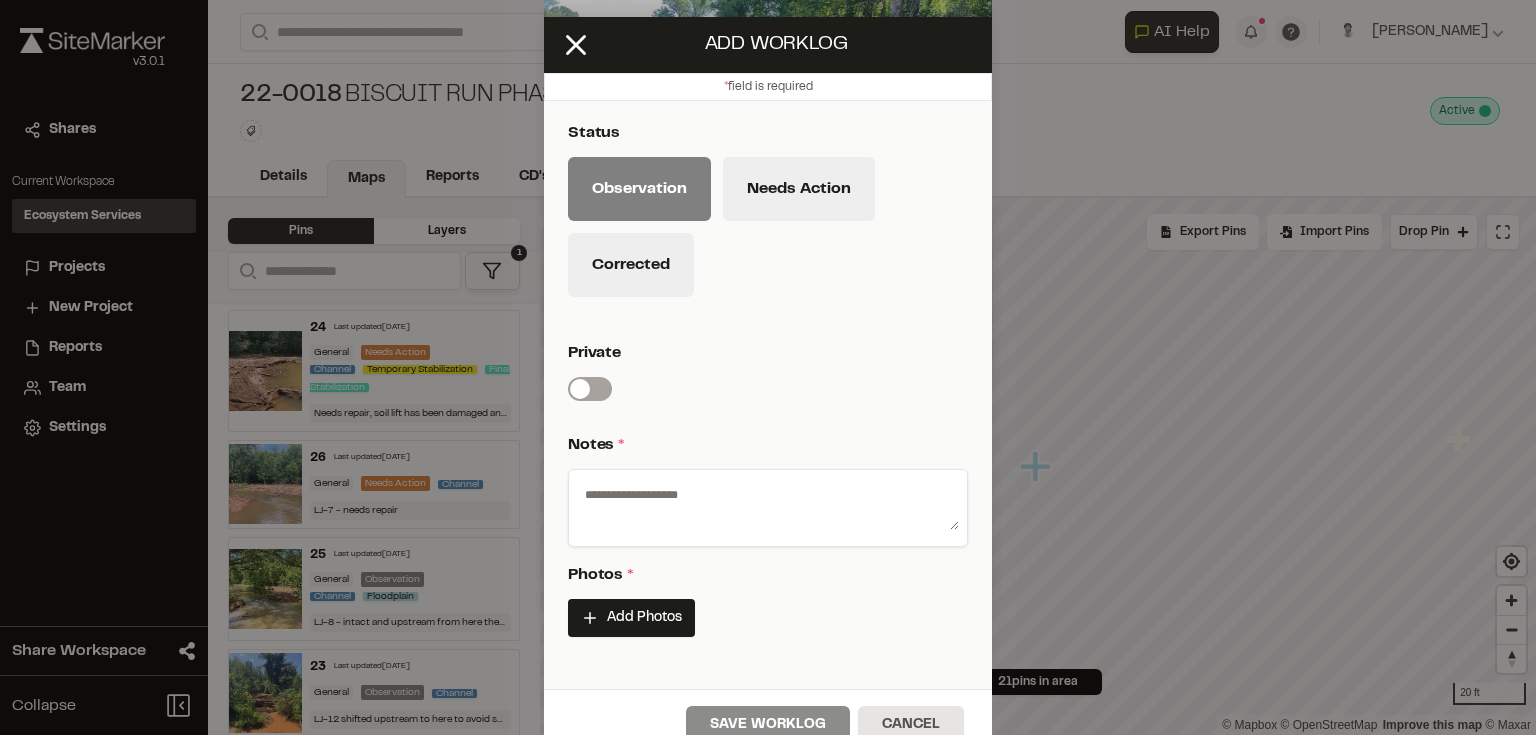 scroll, scrollTop: 84, scrollLeft: 0, axis: vertical 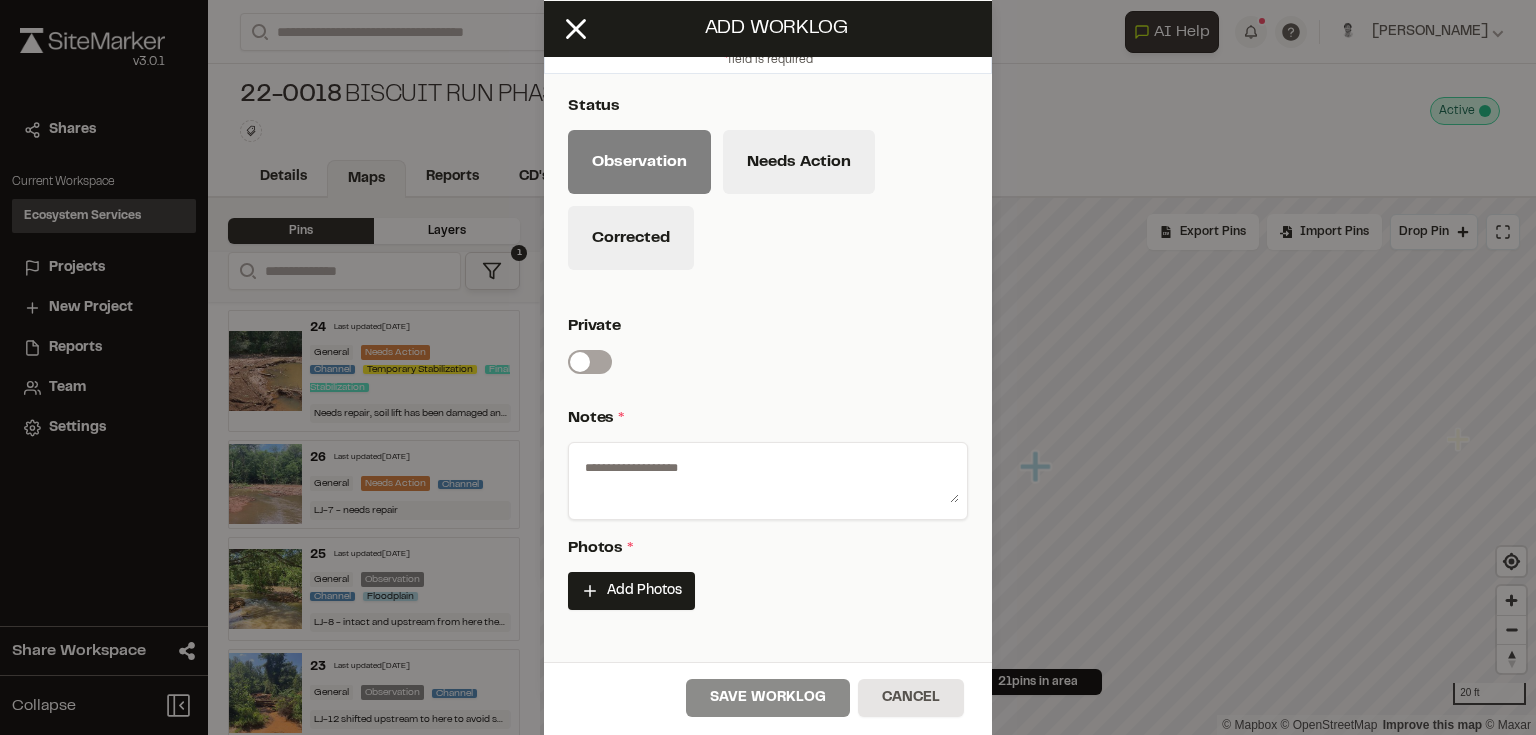 click at bounding box center [768, 477] 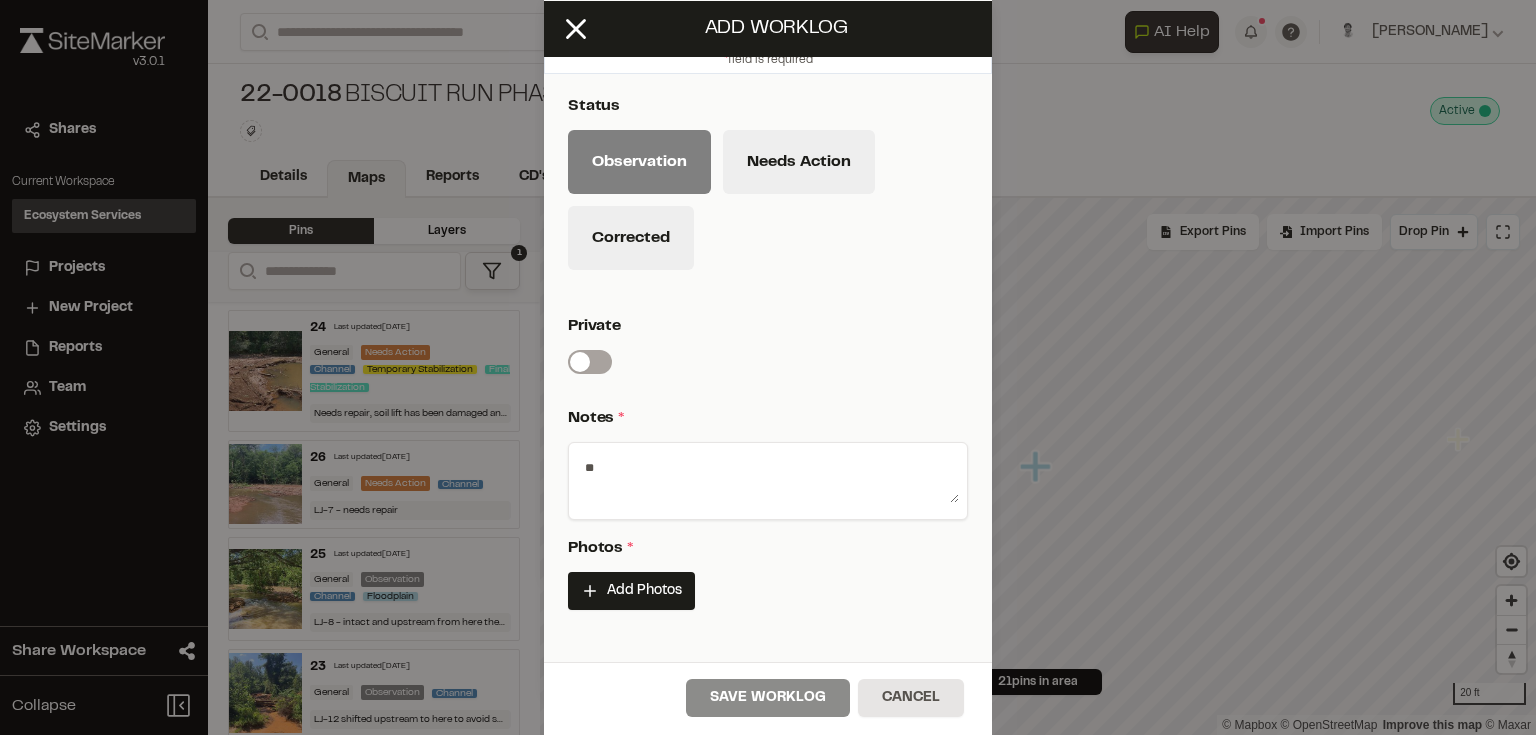 type on "*" 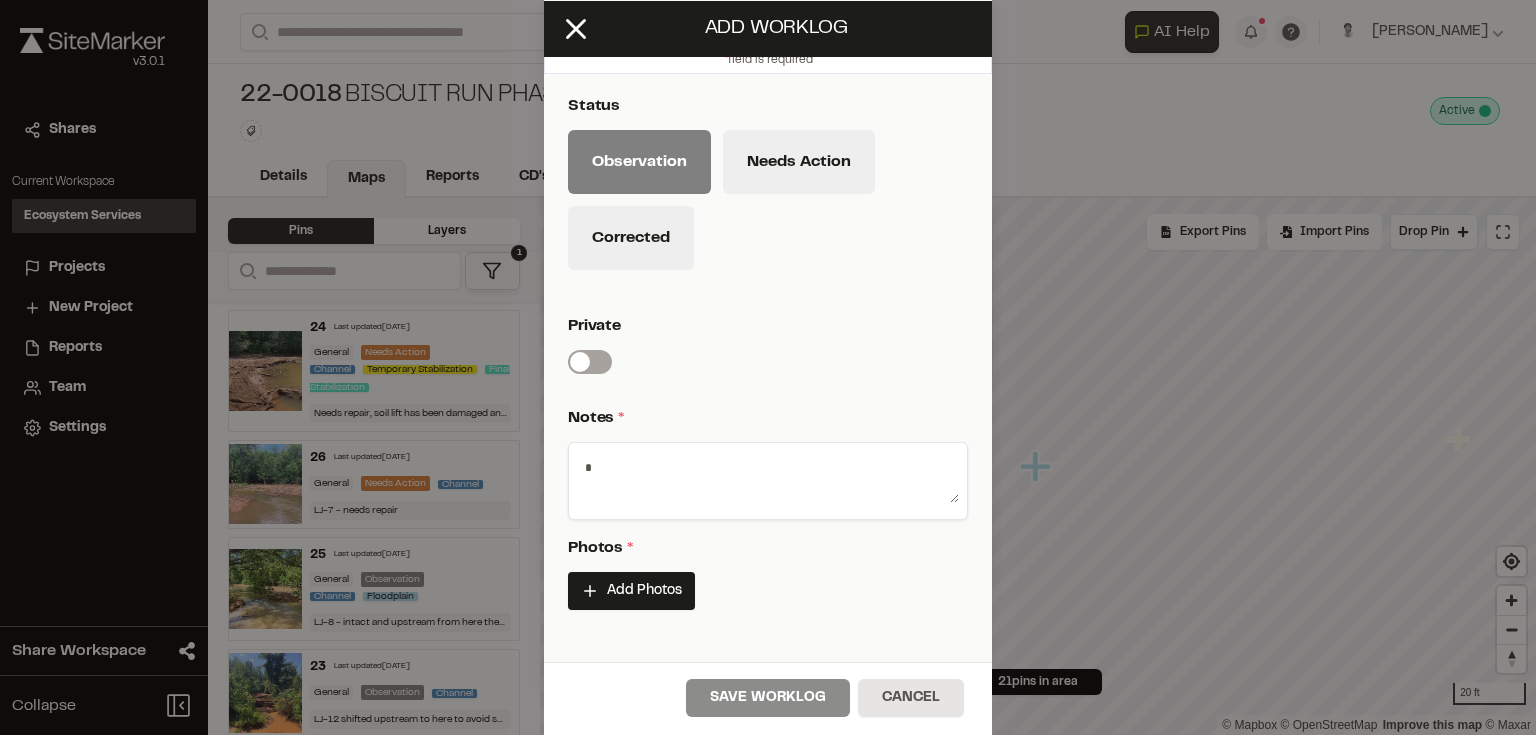type 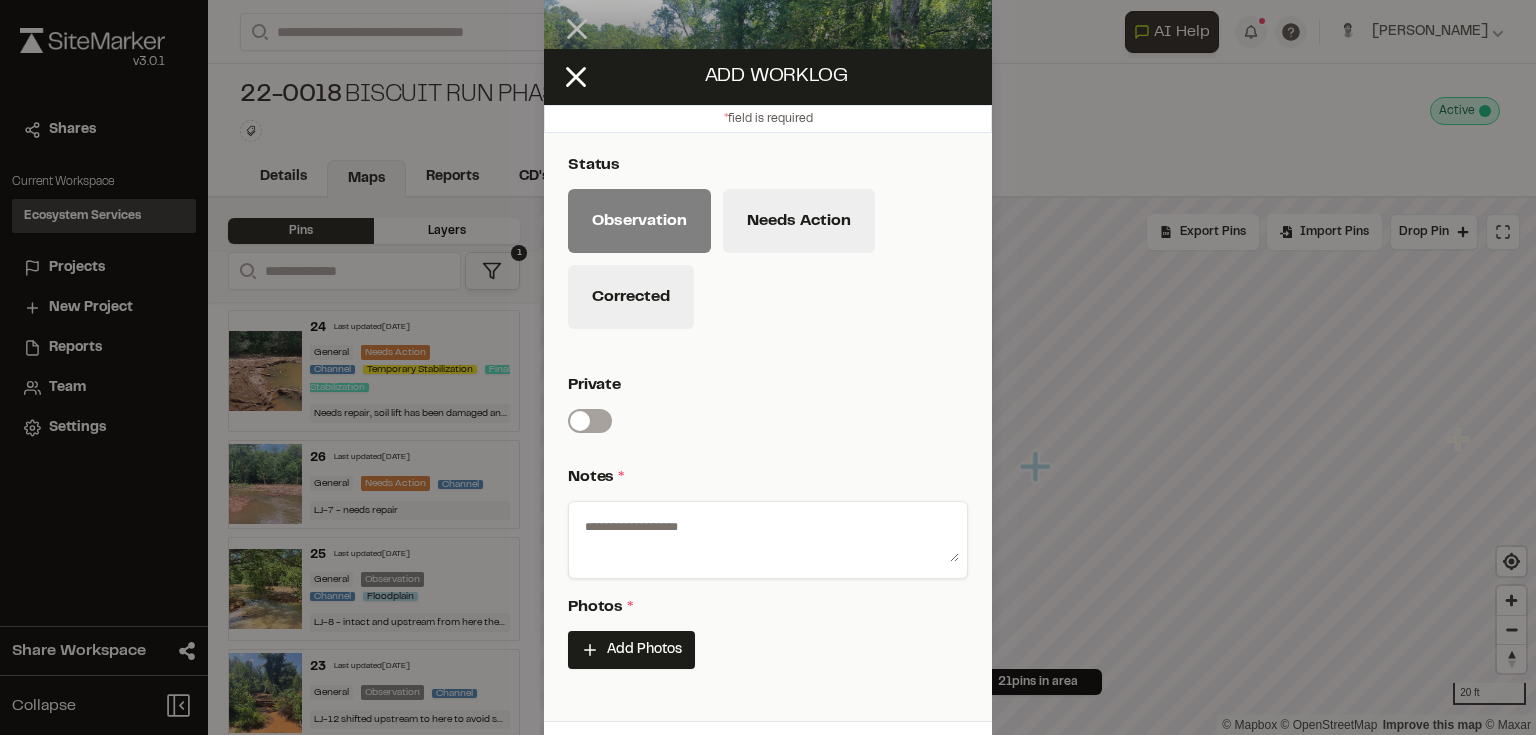 scroll, scrollTop: 0, scrollLeft: 0, axis: both 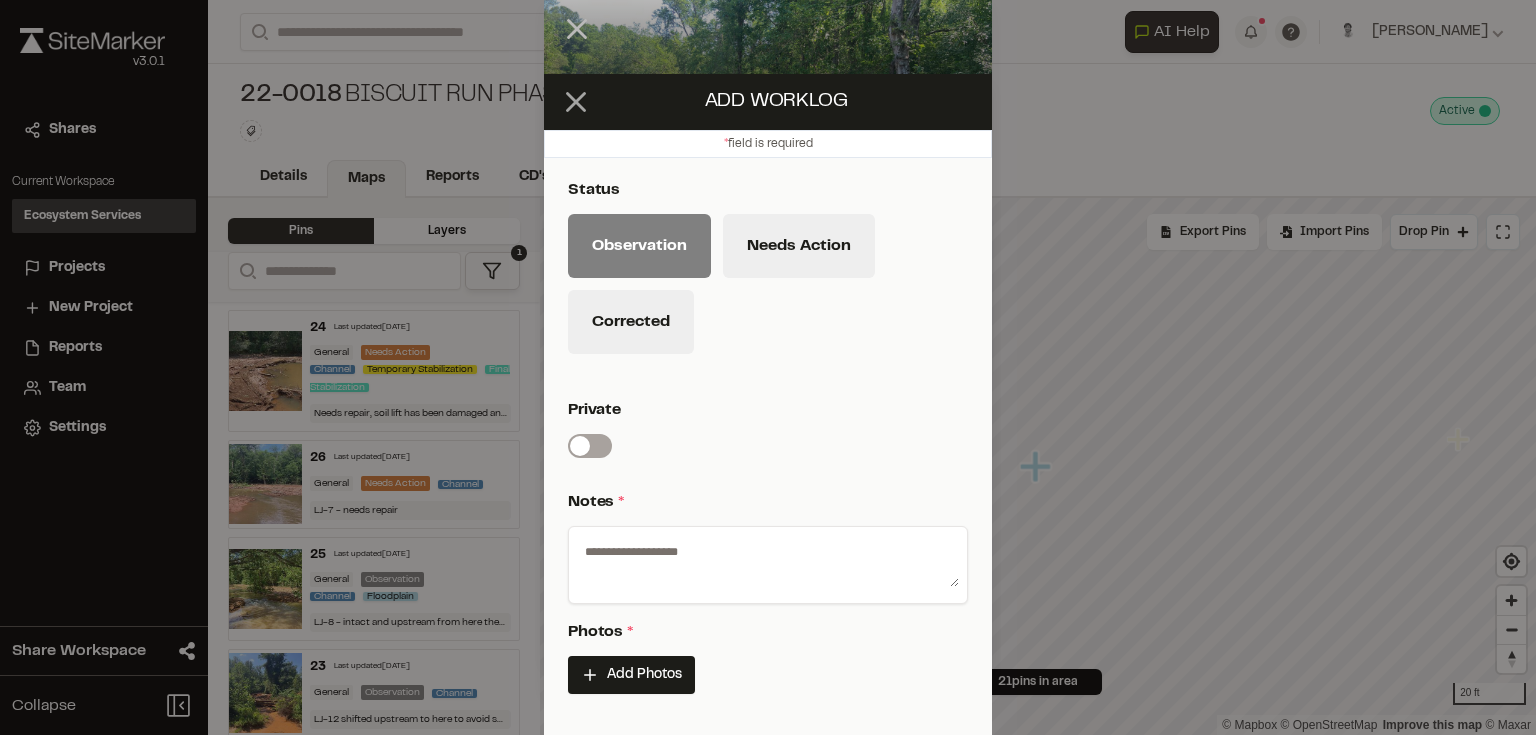 click 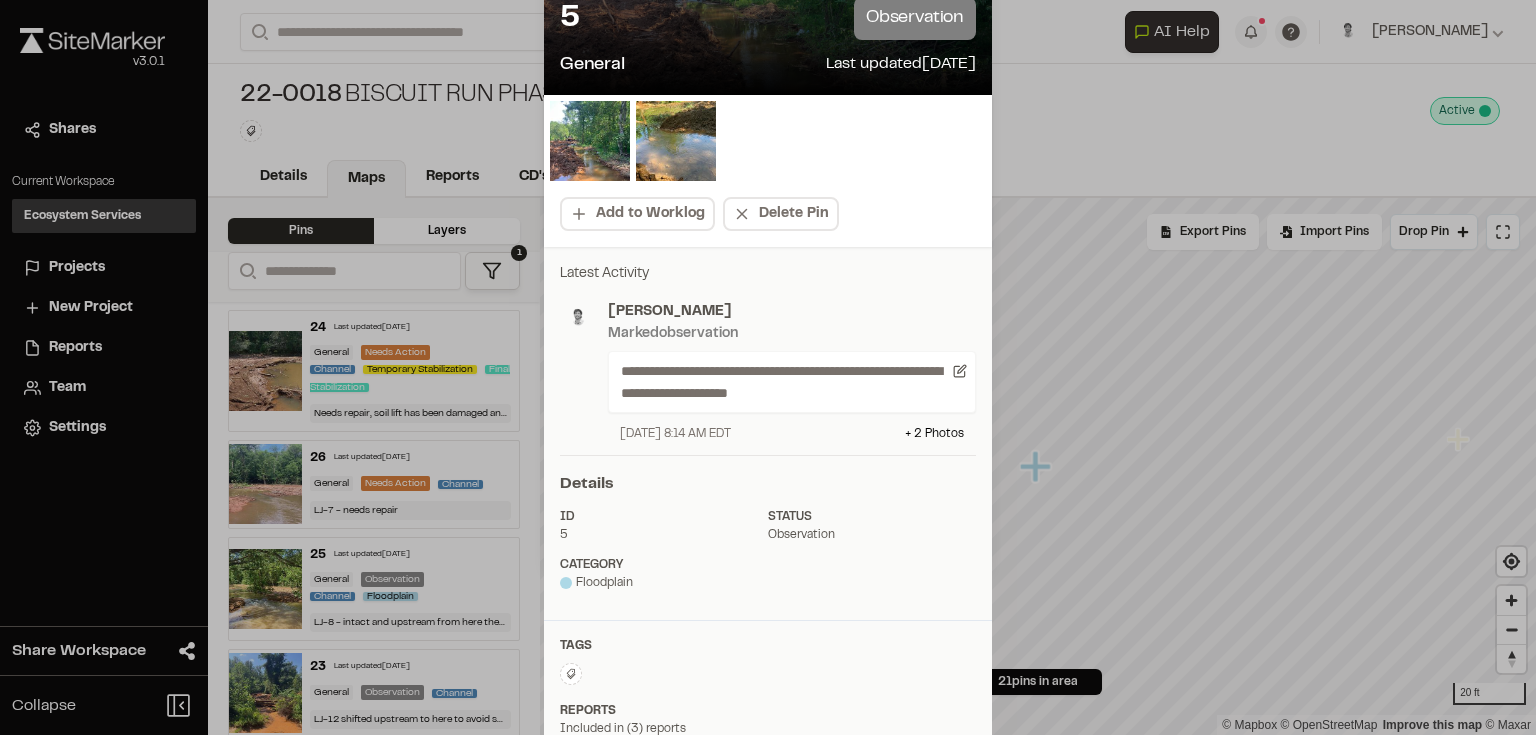 scroll, scrollTop: 204, scrollLeft: 0, axis: vertical 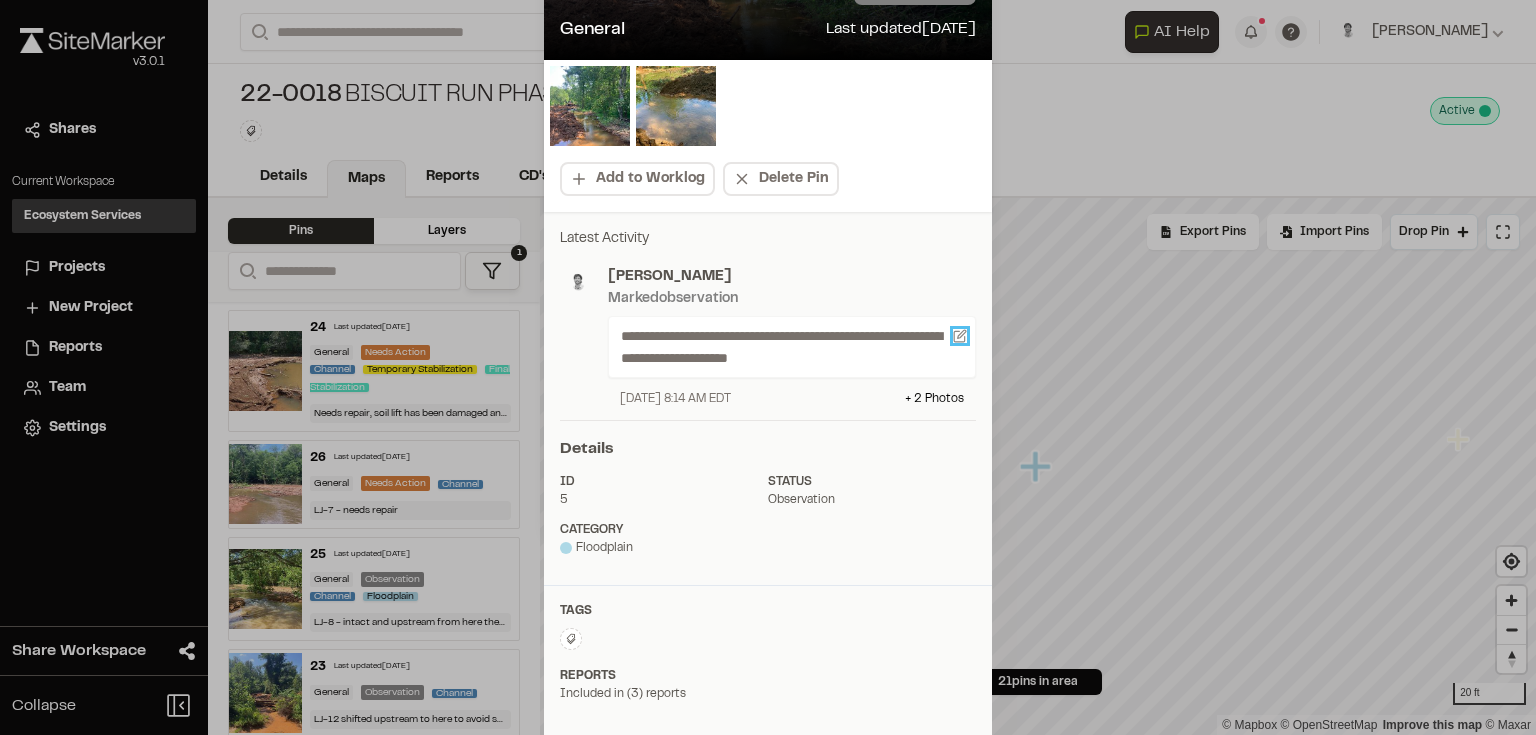click 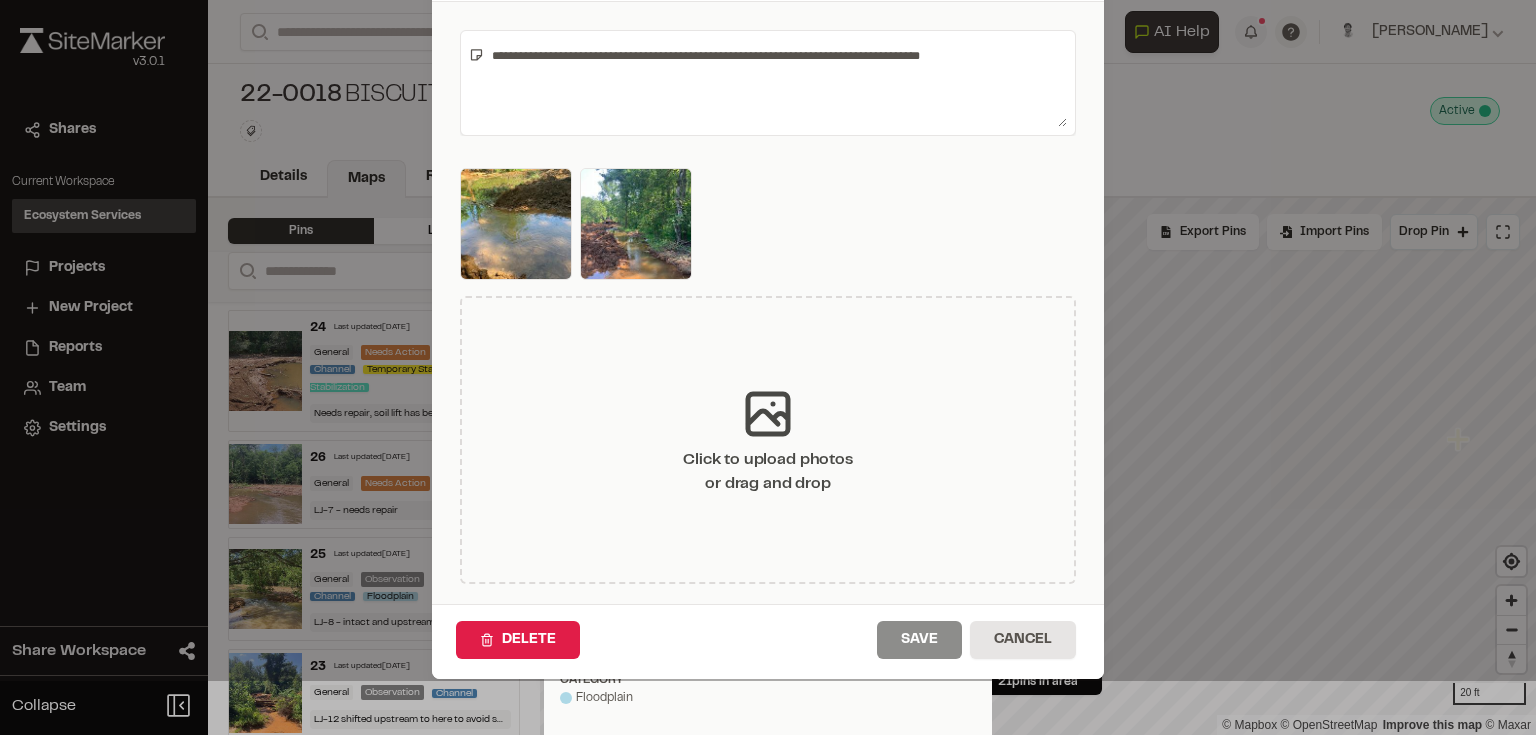 scroll, scrollTop: 0, scrollLeft: 0, axis: both 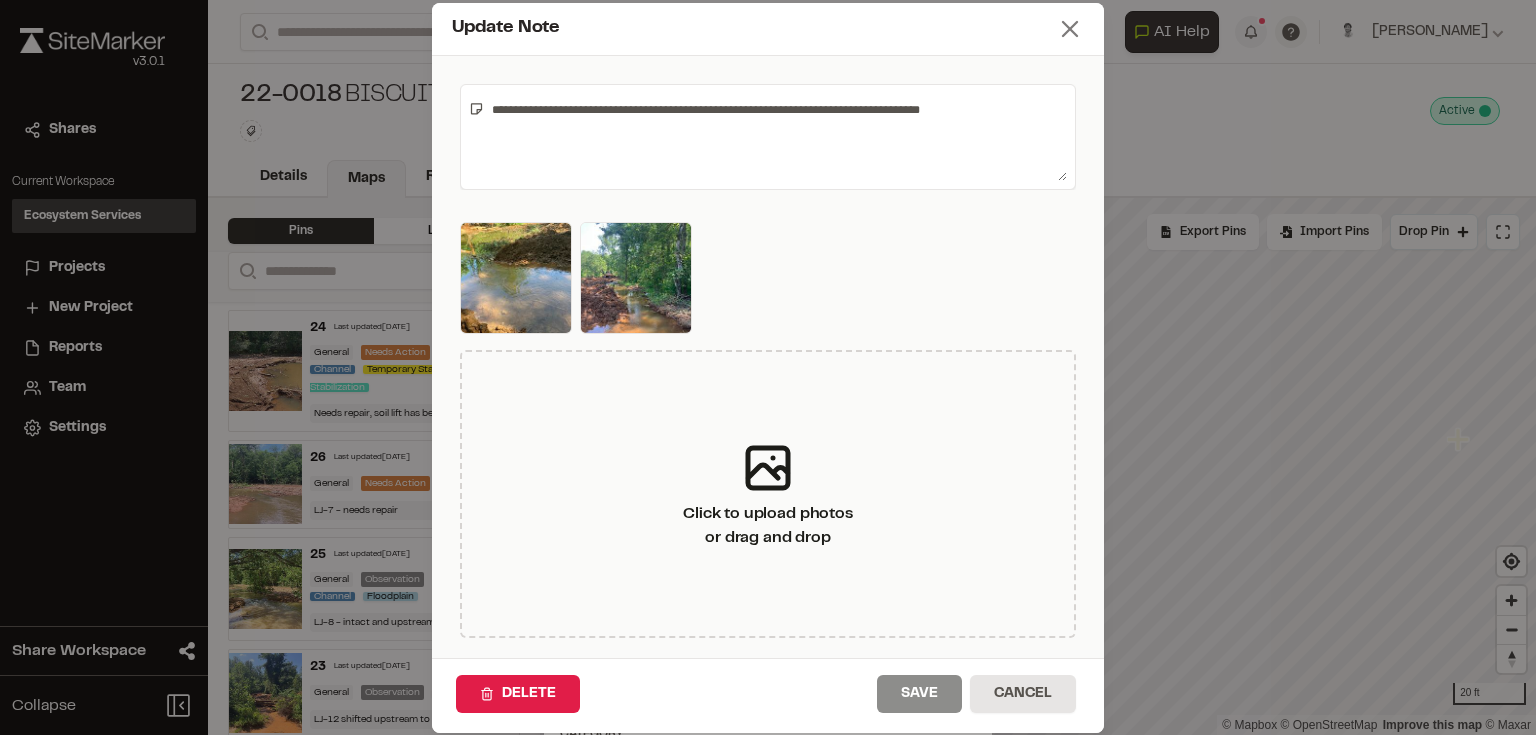 click 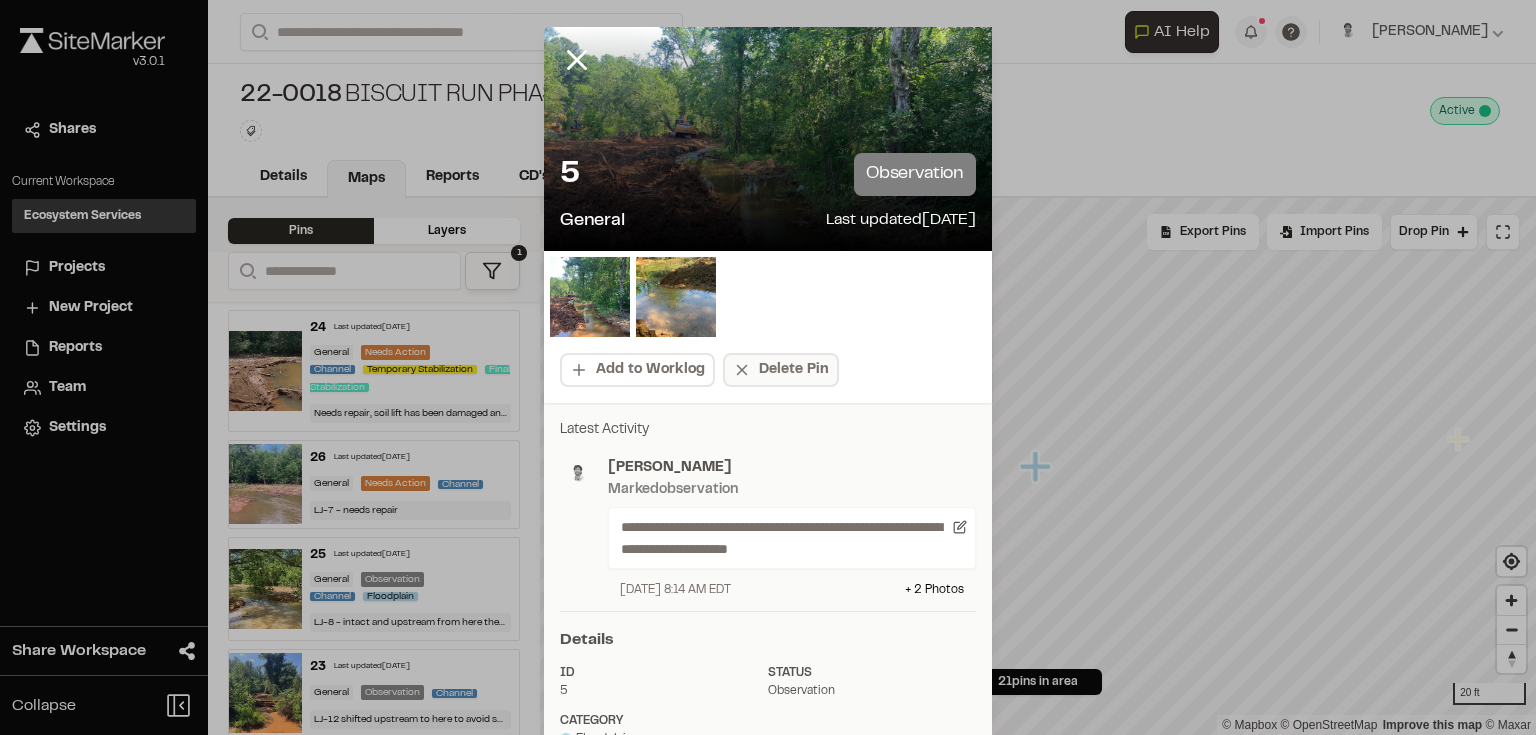 scroll, scrollTop: 0, scrollLeft: 0, axis: both 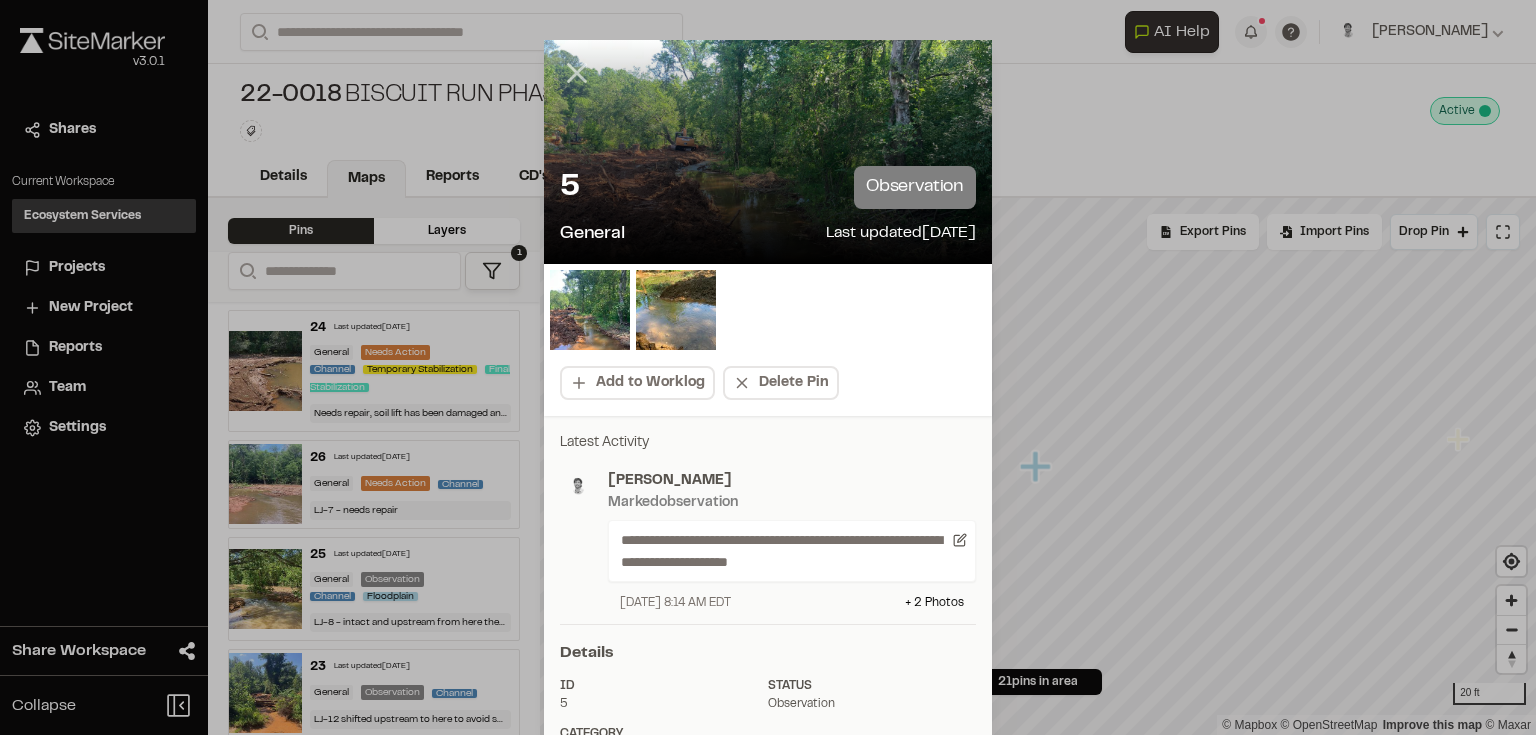 click 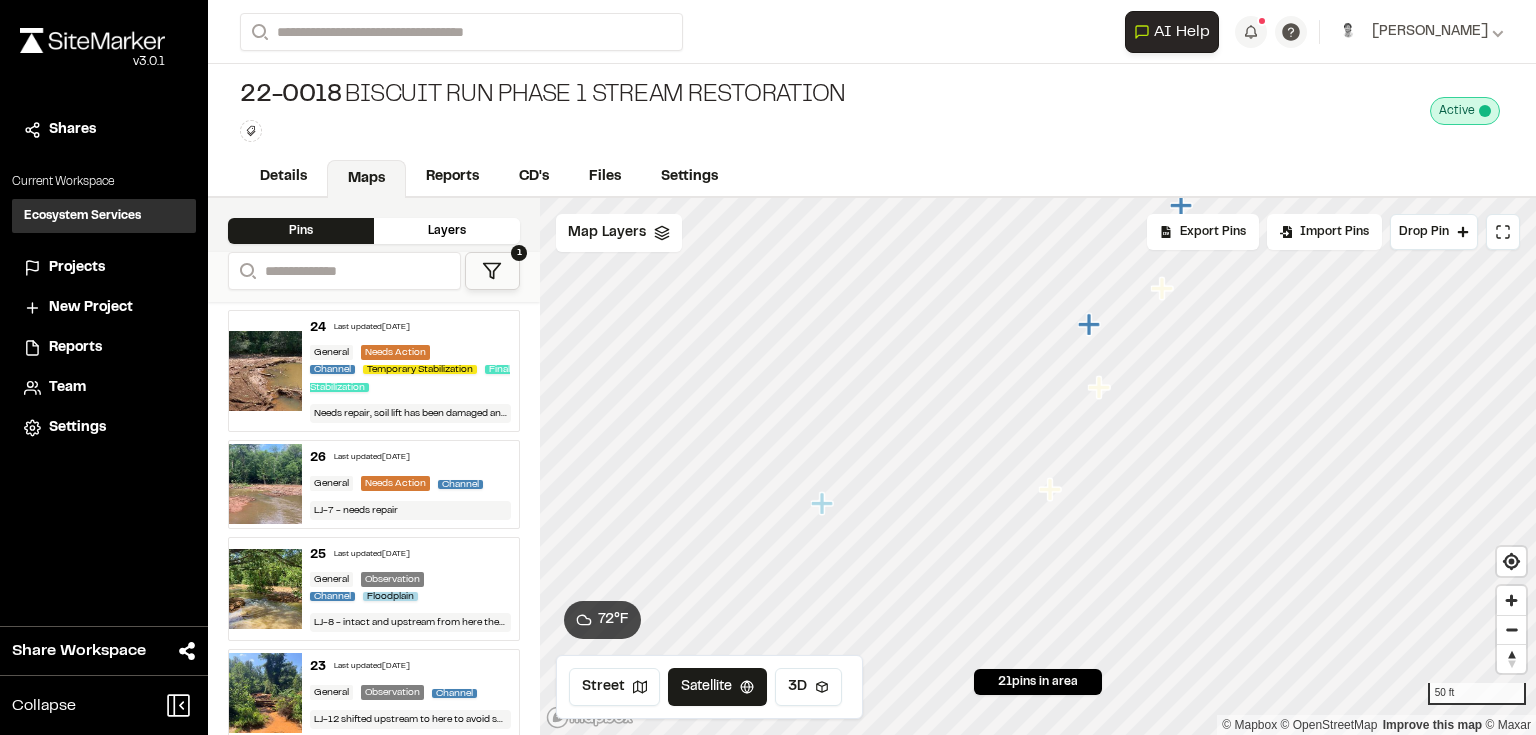 click 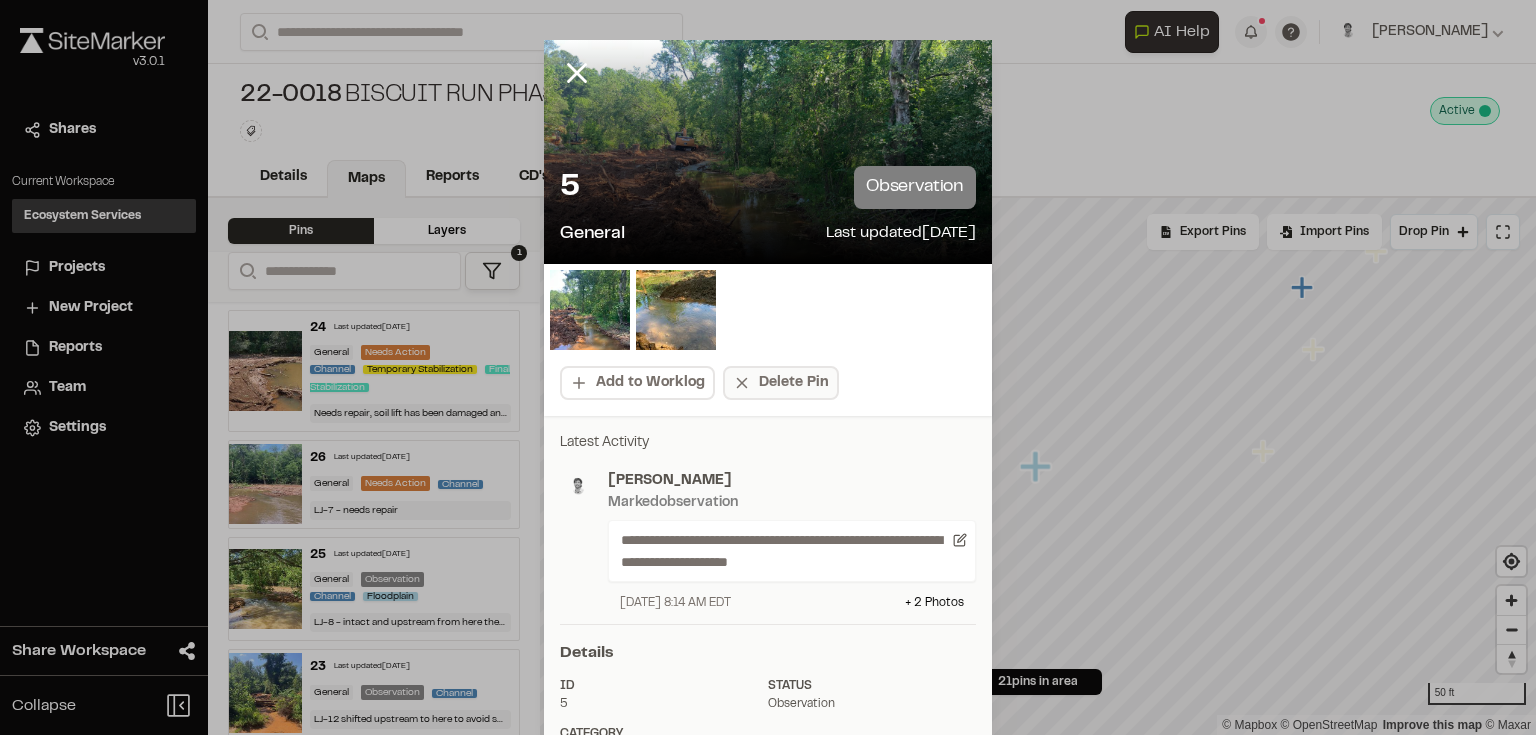 click on "Delete Pin" at bounding box center (781, 383) 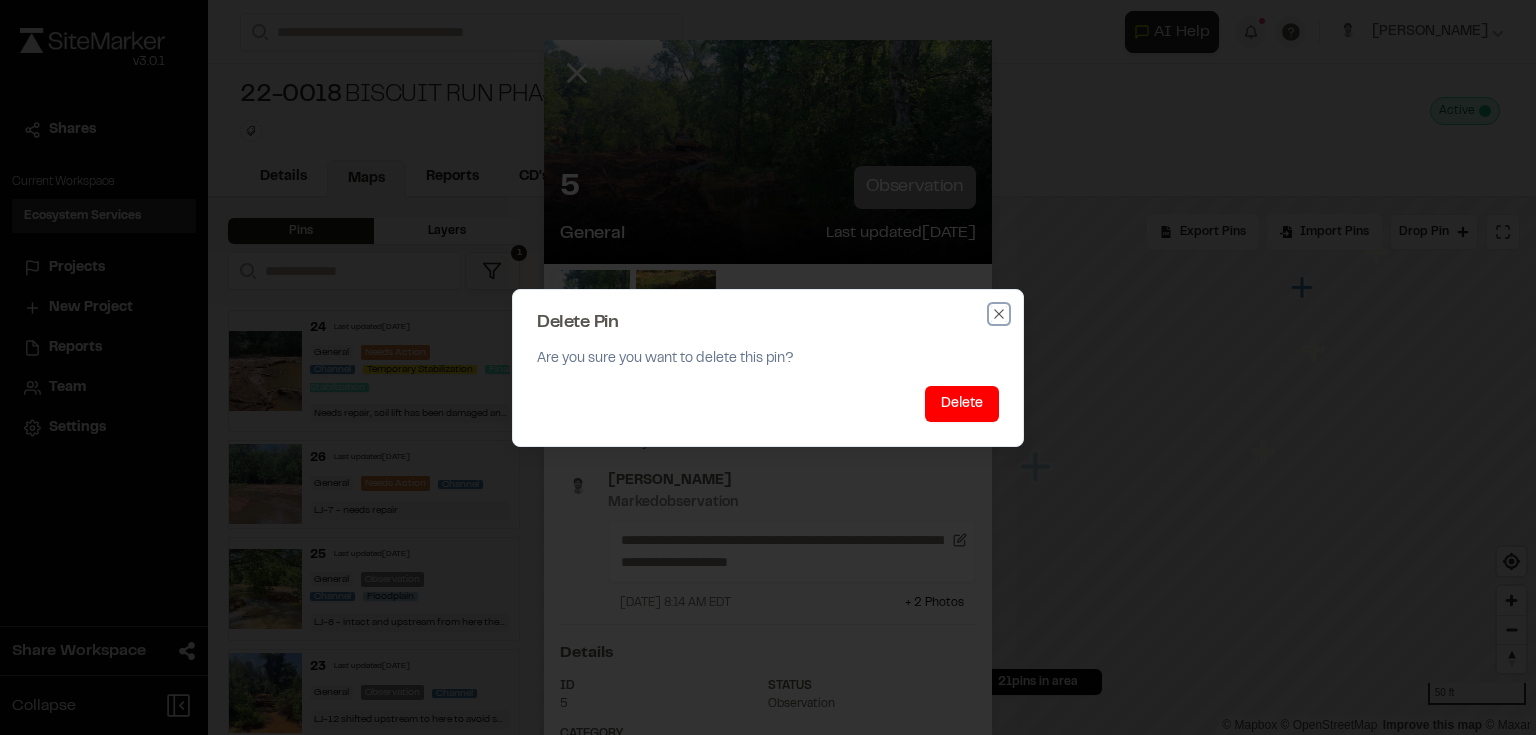 click 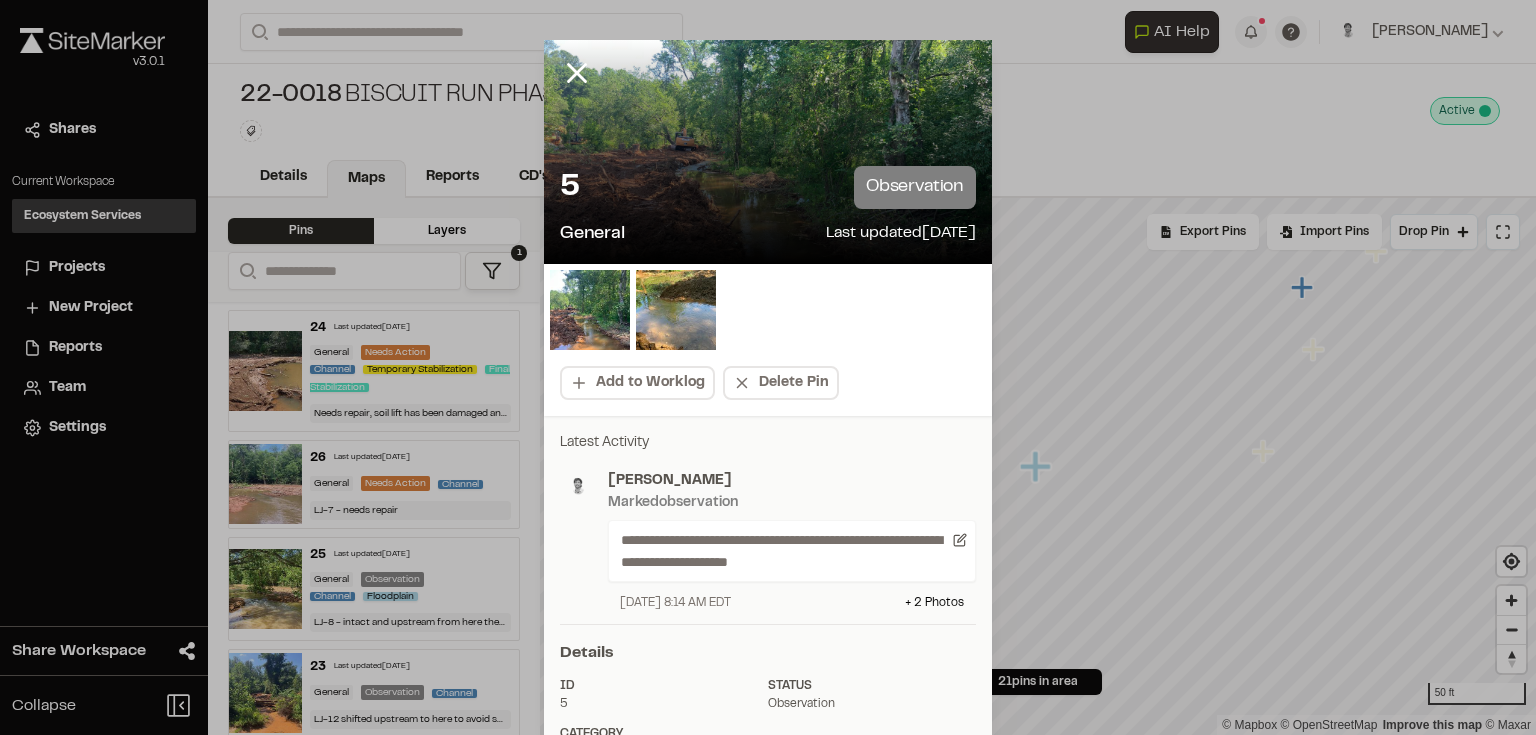 click on "observation" at bounding box center [915, 187] 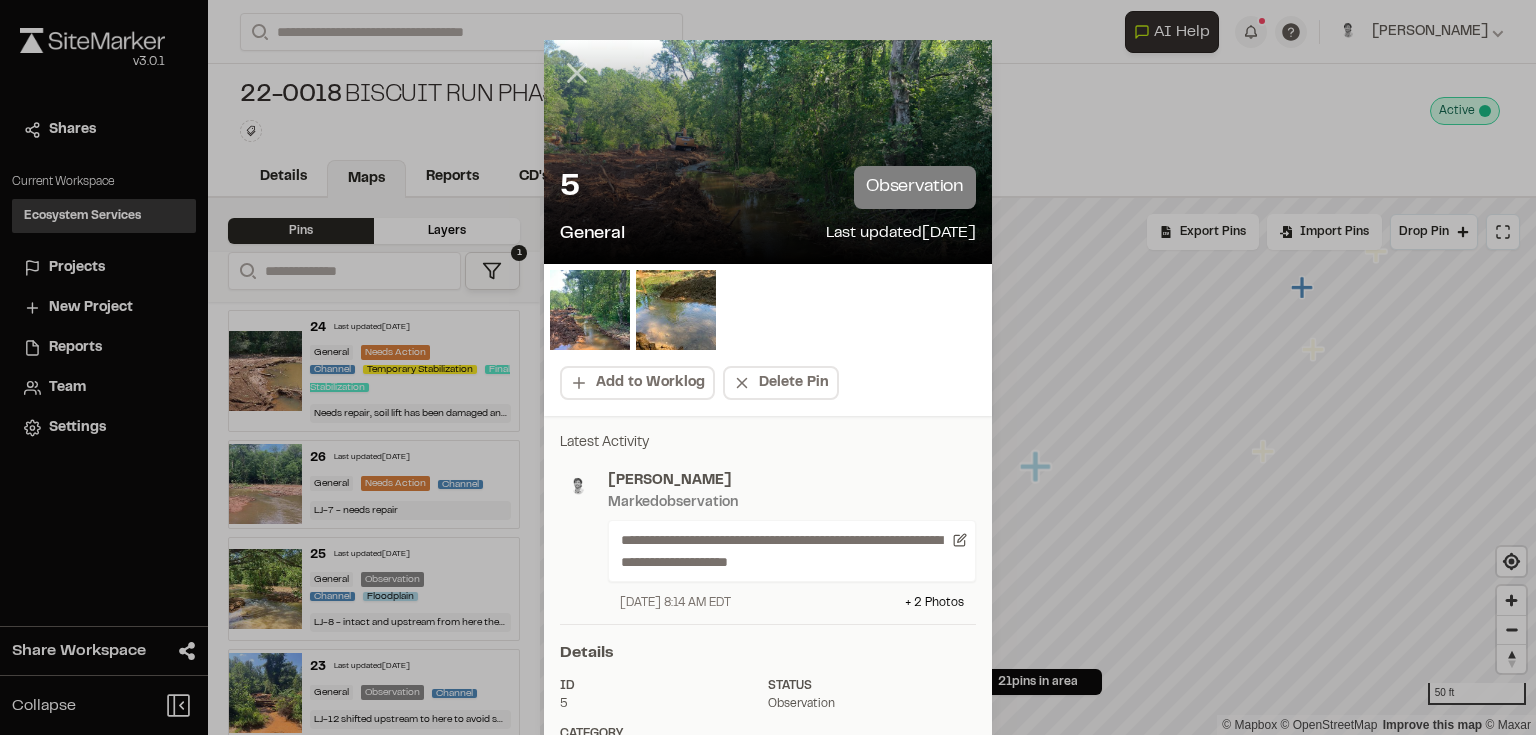 click 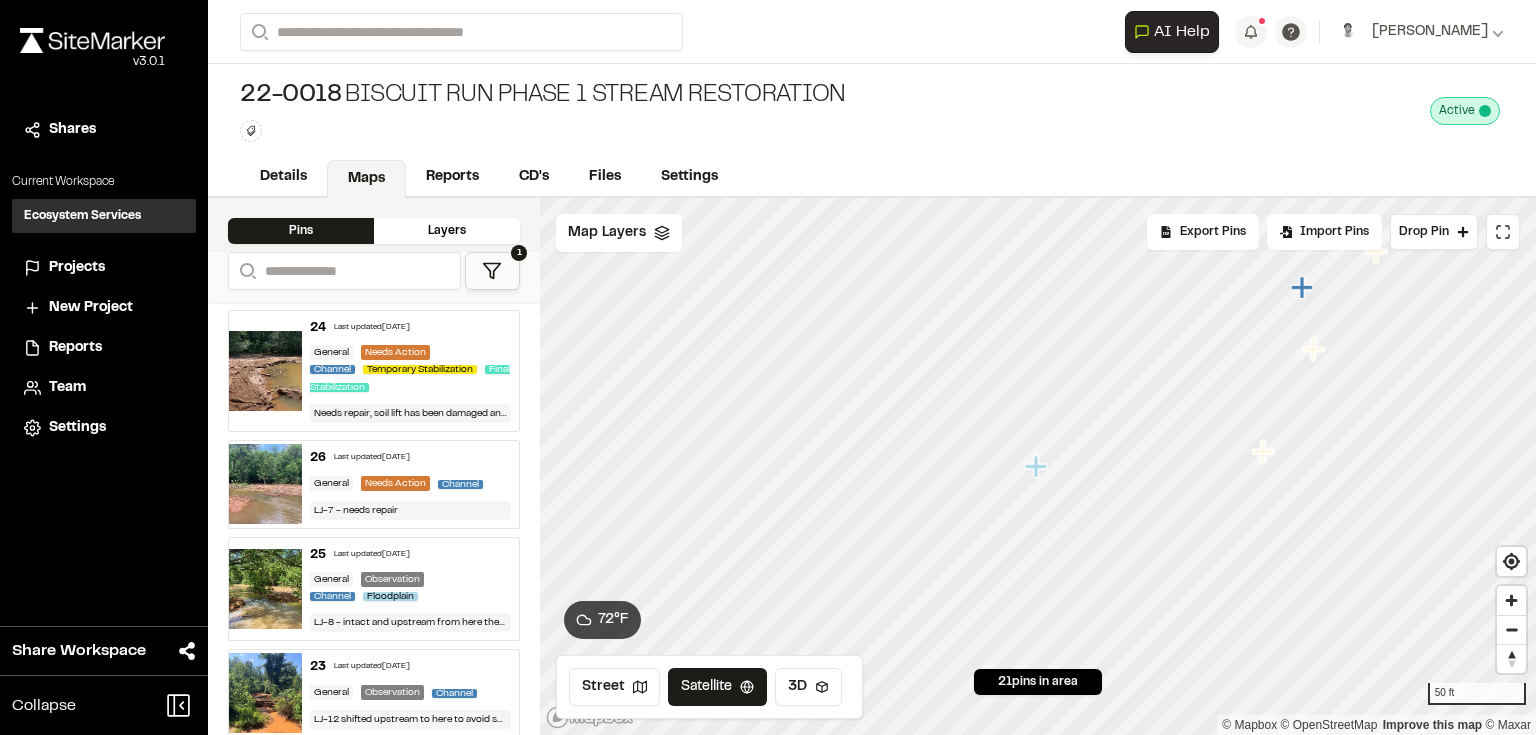 click 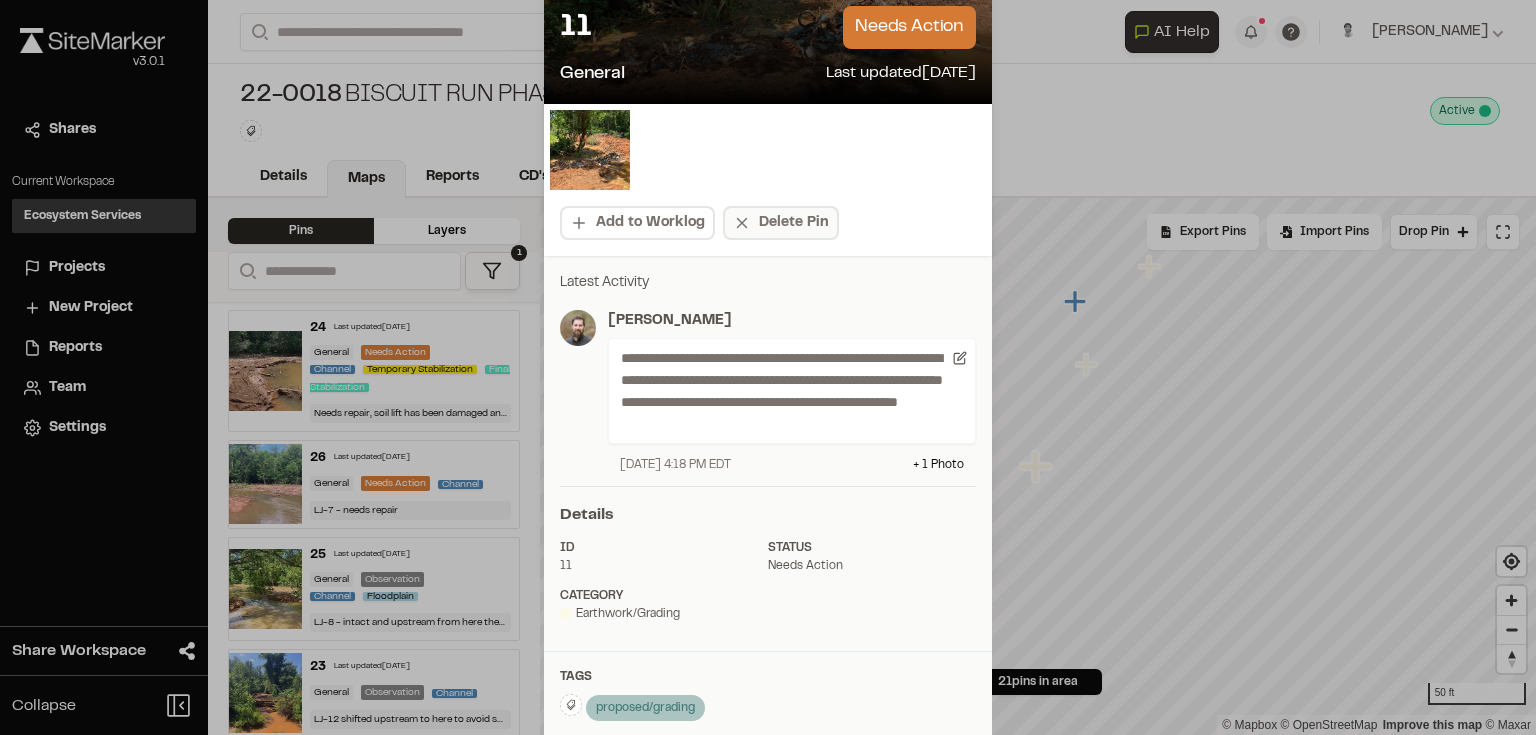scroll, scrollTop: 0, scrollLeft: 0, axis: both 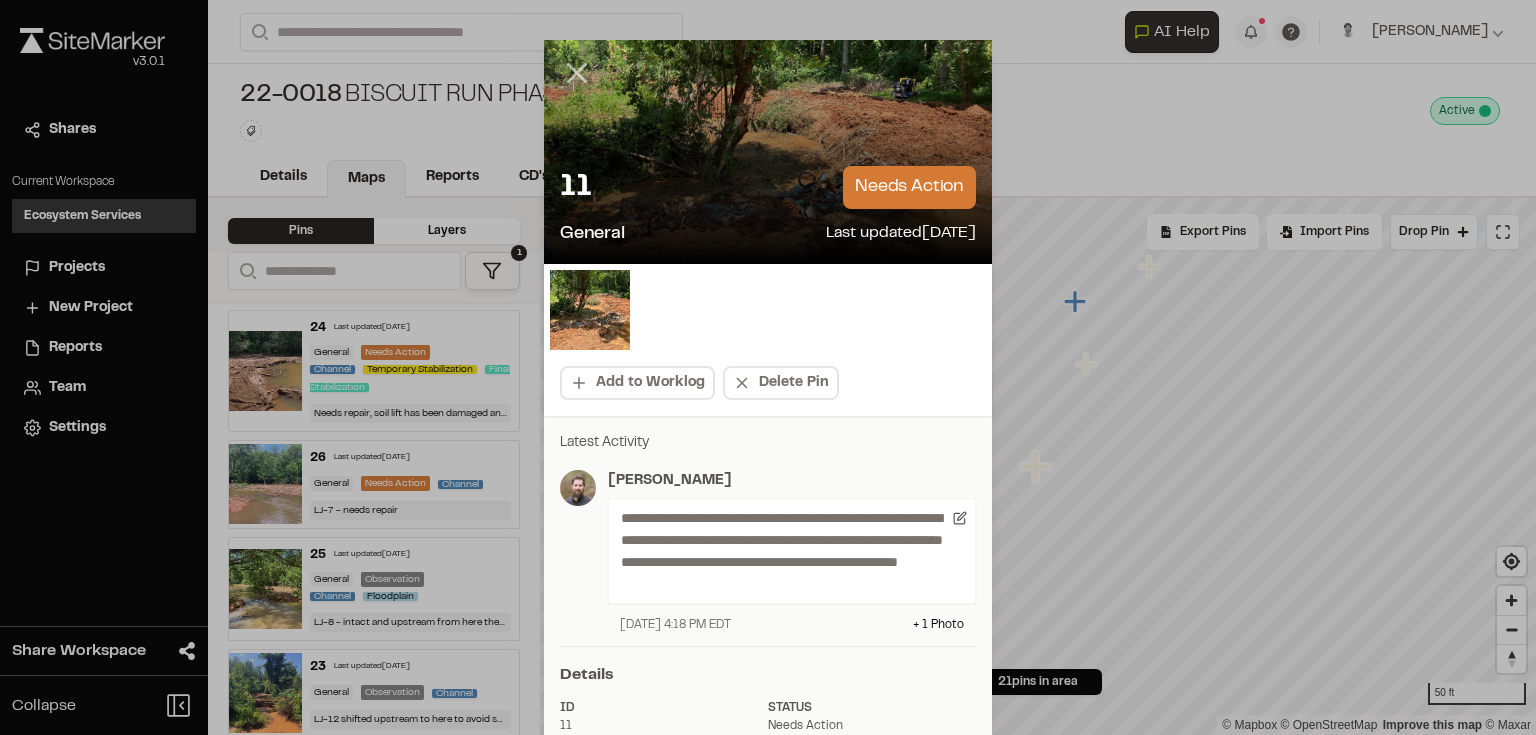 click 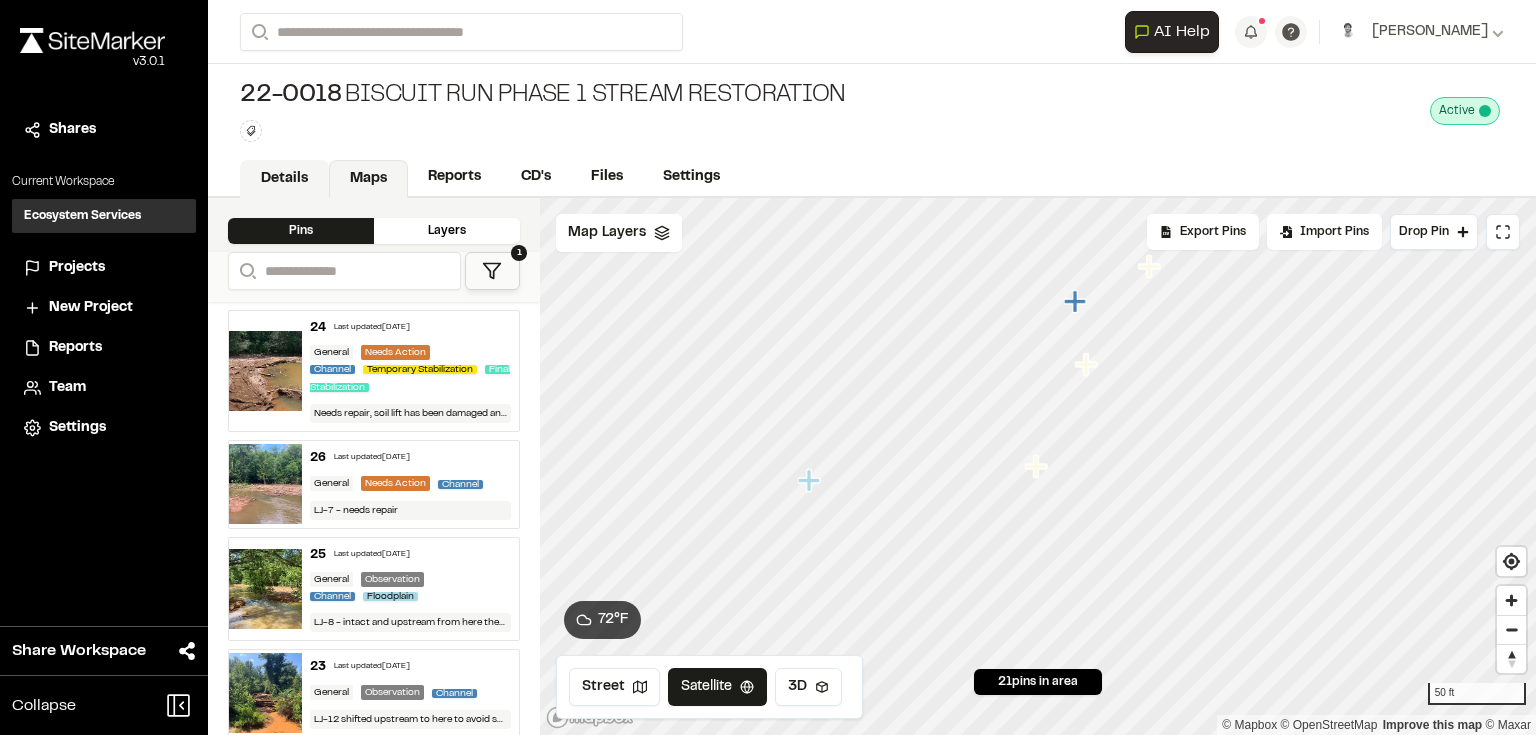 click on "Details" at bounding box center [284, 179] 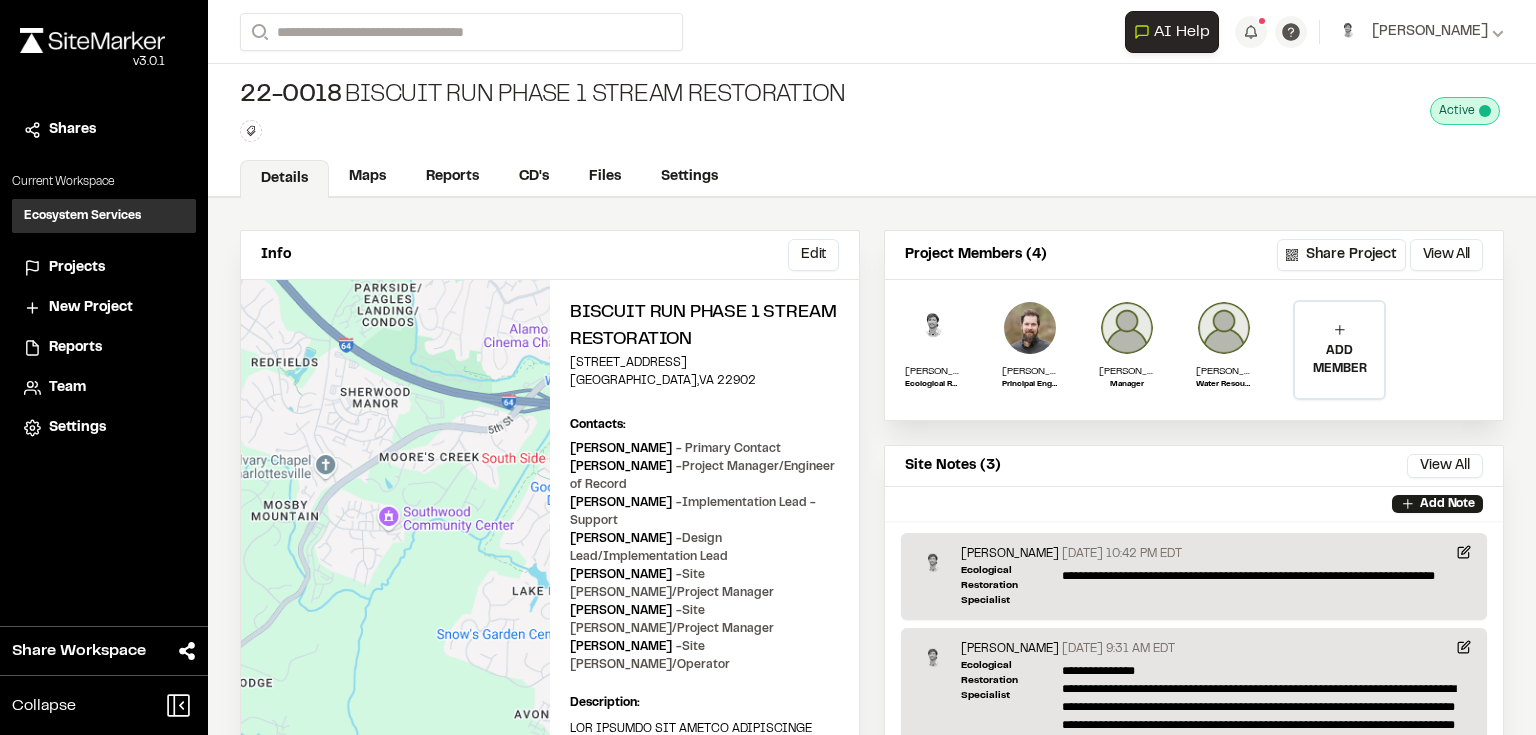 scroll, scrollTop: 160, scrollLeft: 0, axis: vertical 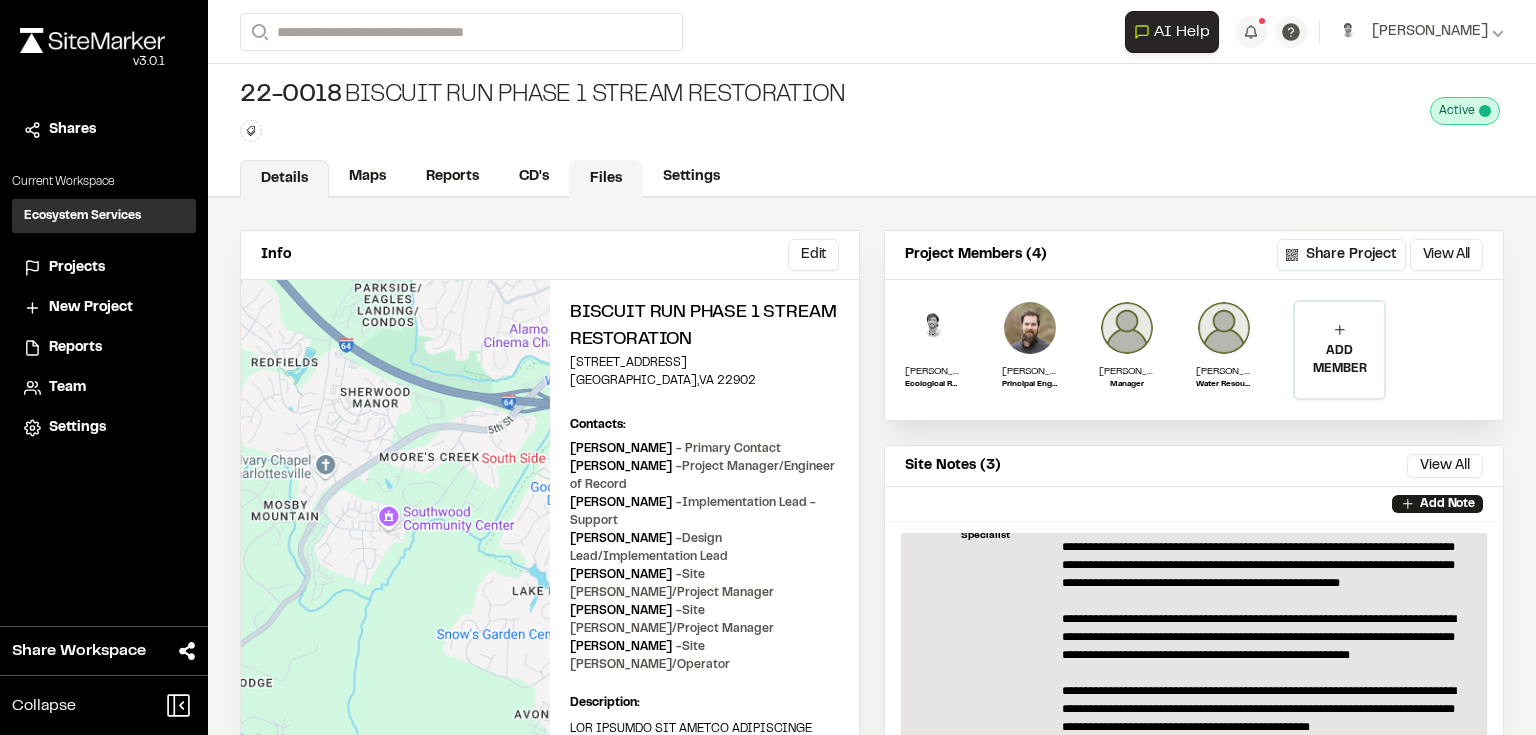 click on "Files" at bounding box center [606, 179] 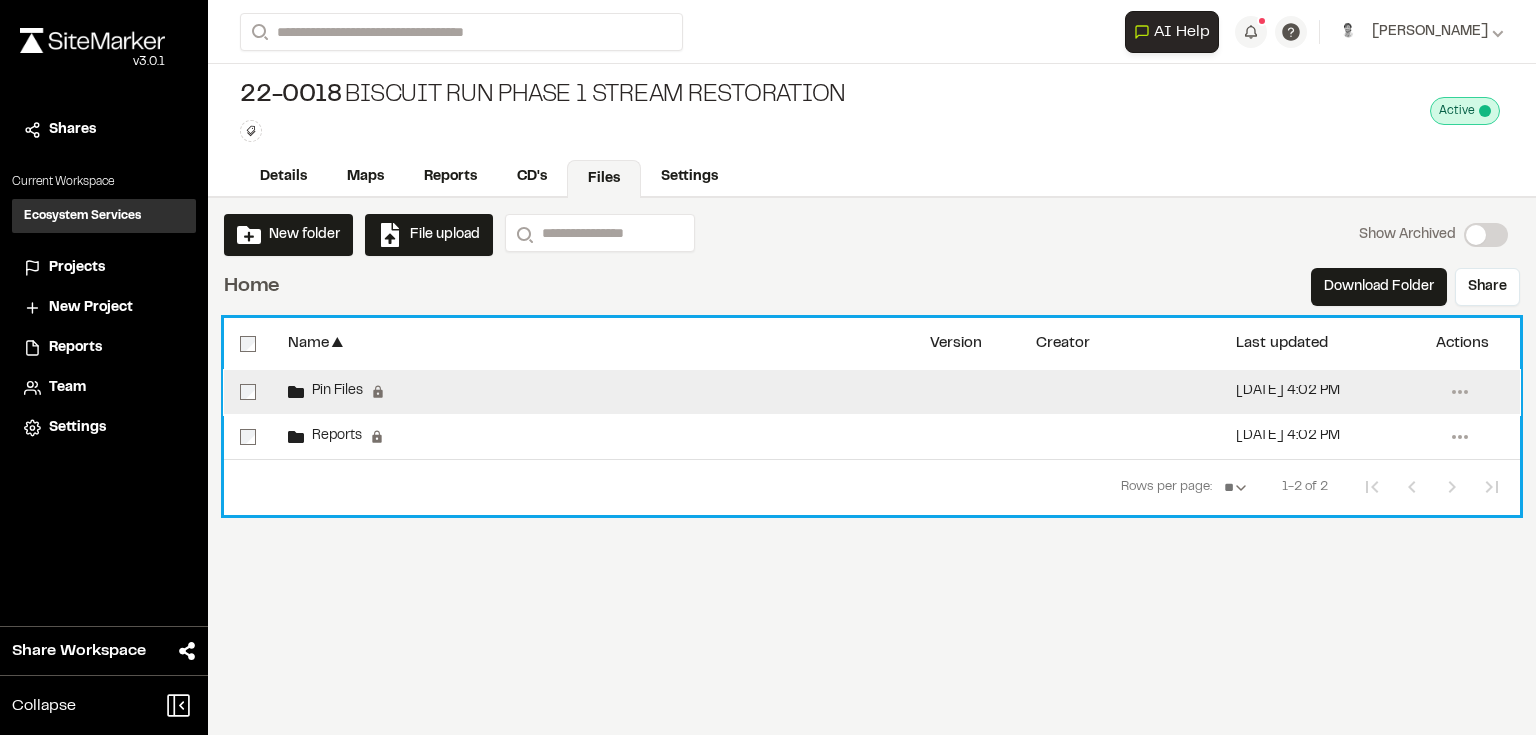click on "Pin Files" at bounding box center (333, 391) 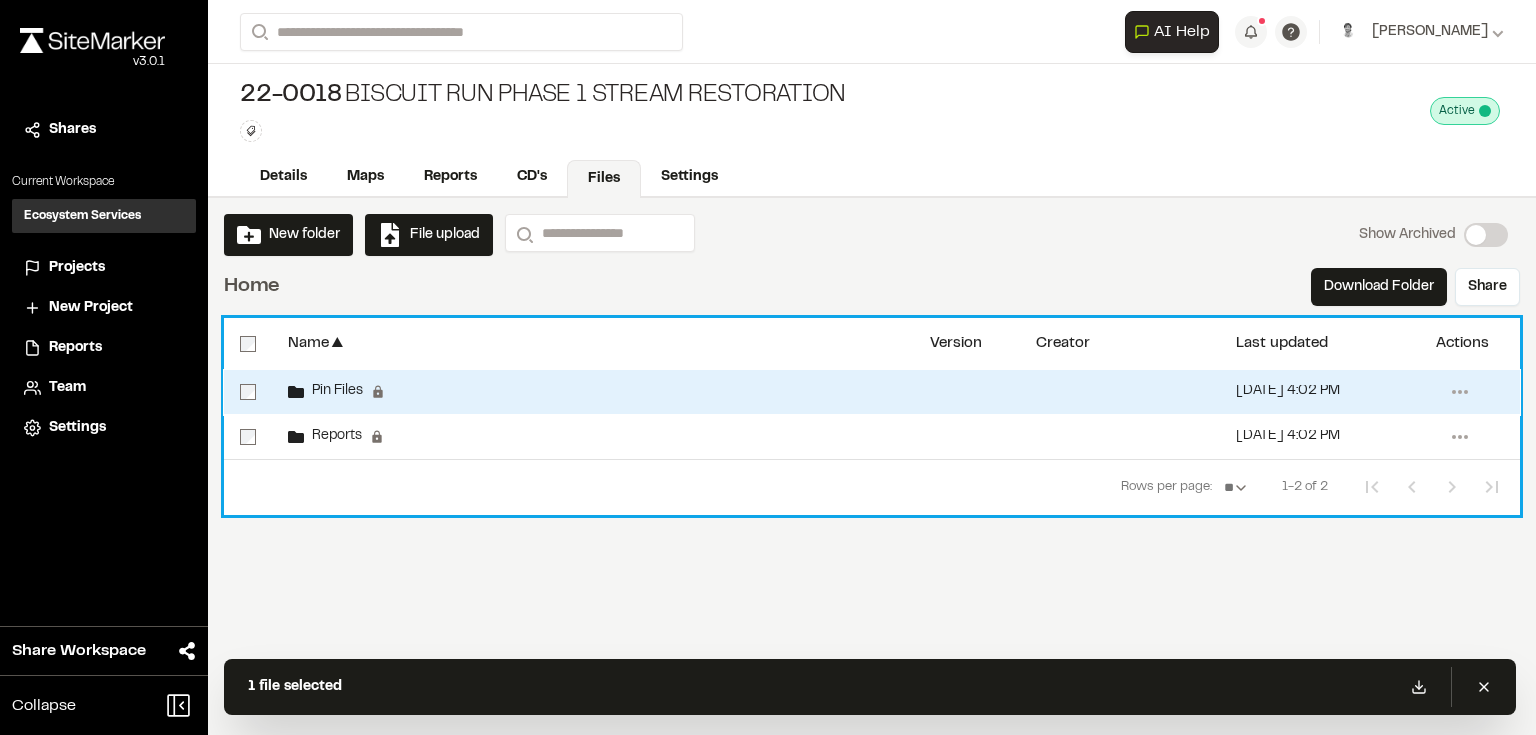 click on "Pin Files" at bounding box center (333, 391) 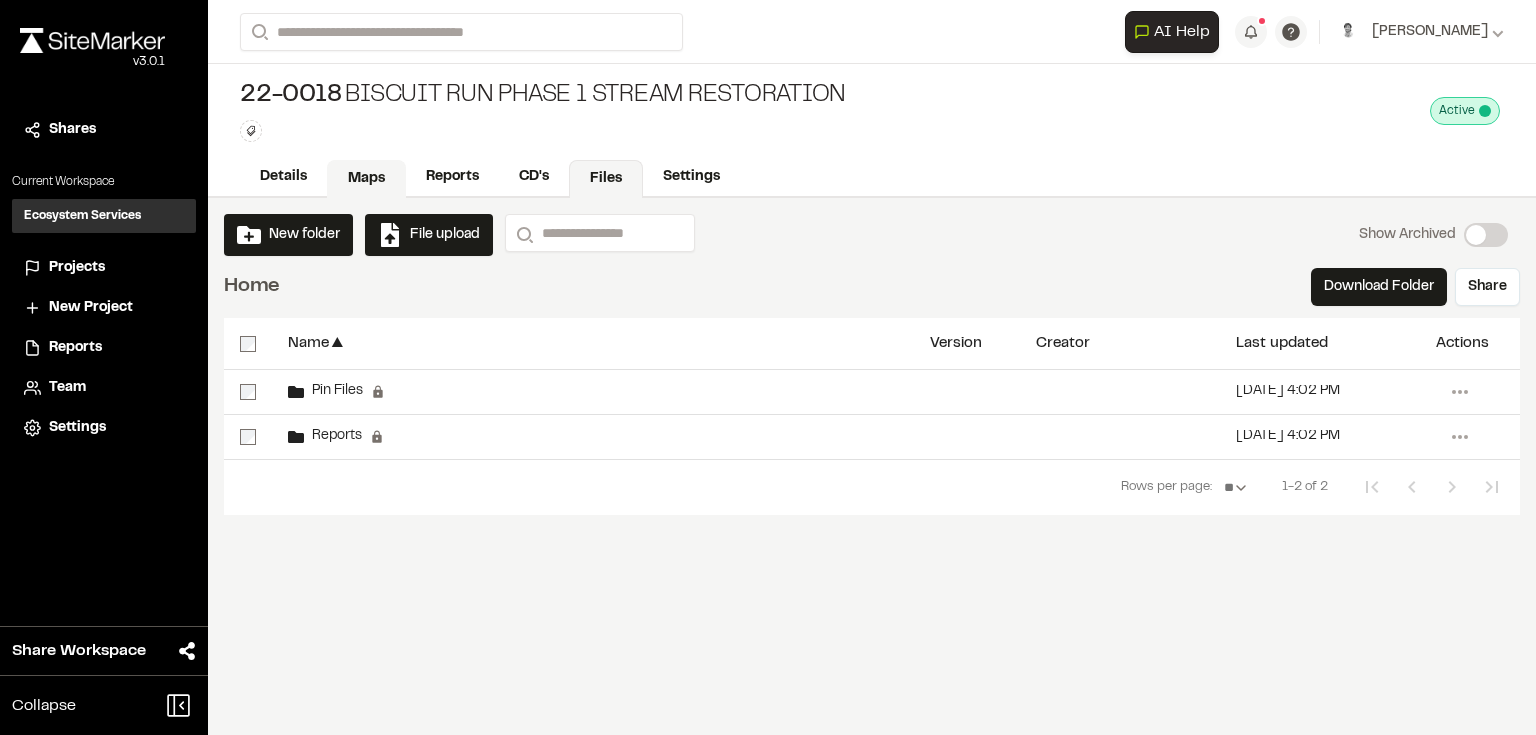 click on "Maps" at bounding box center [366, 179] 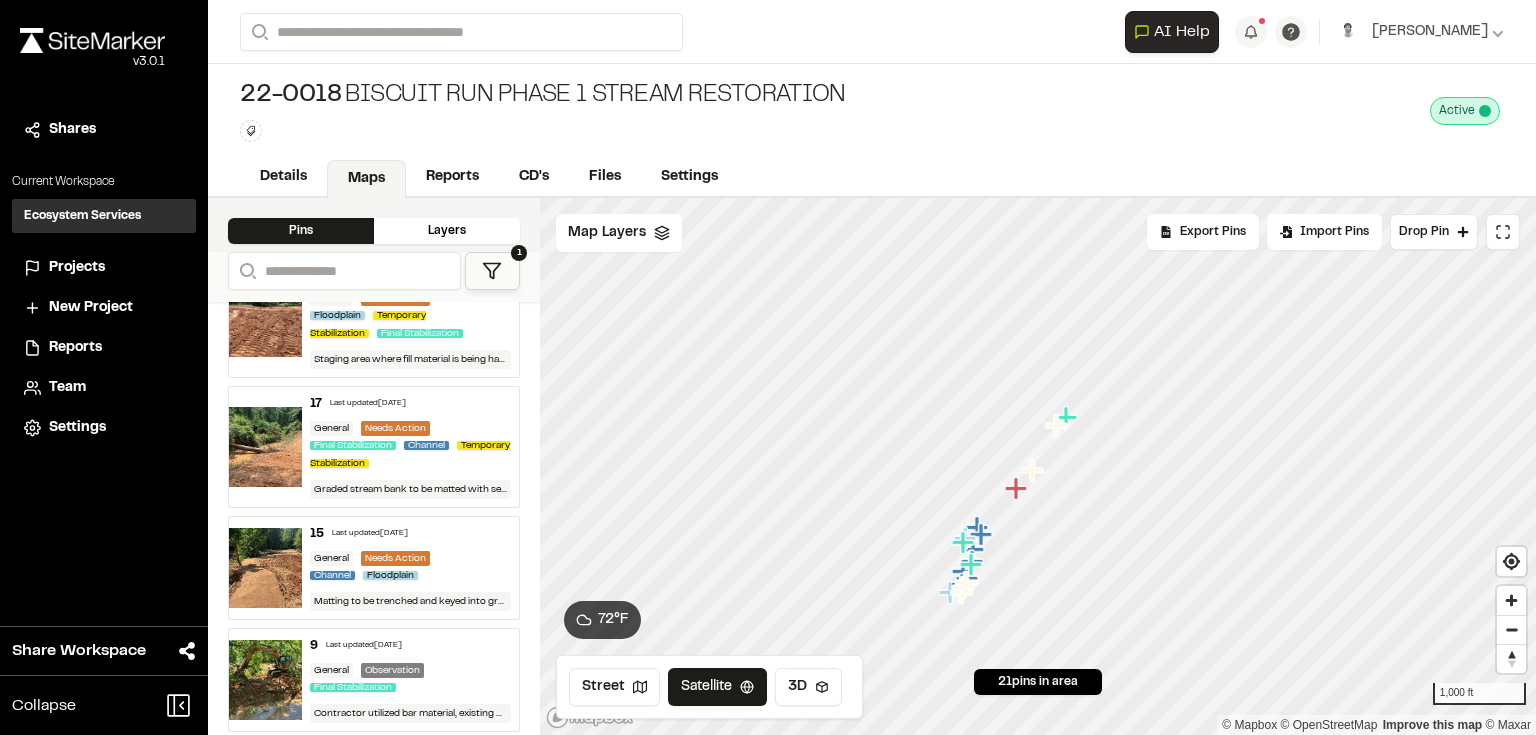 scroll, scrollTop: 1943, scrollLeft: 0, axis: vertical 